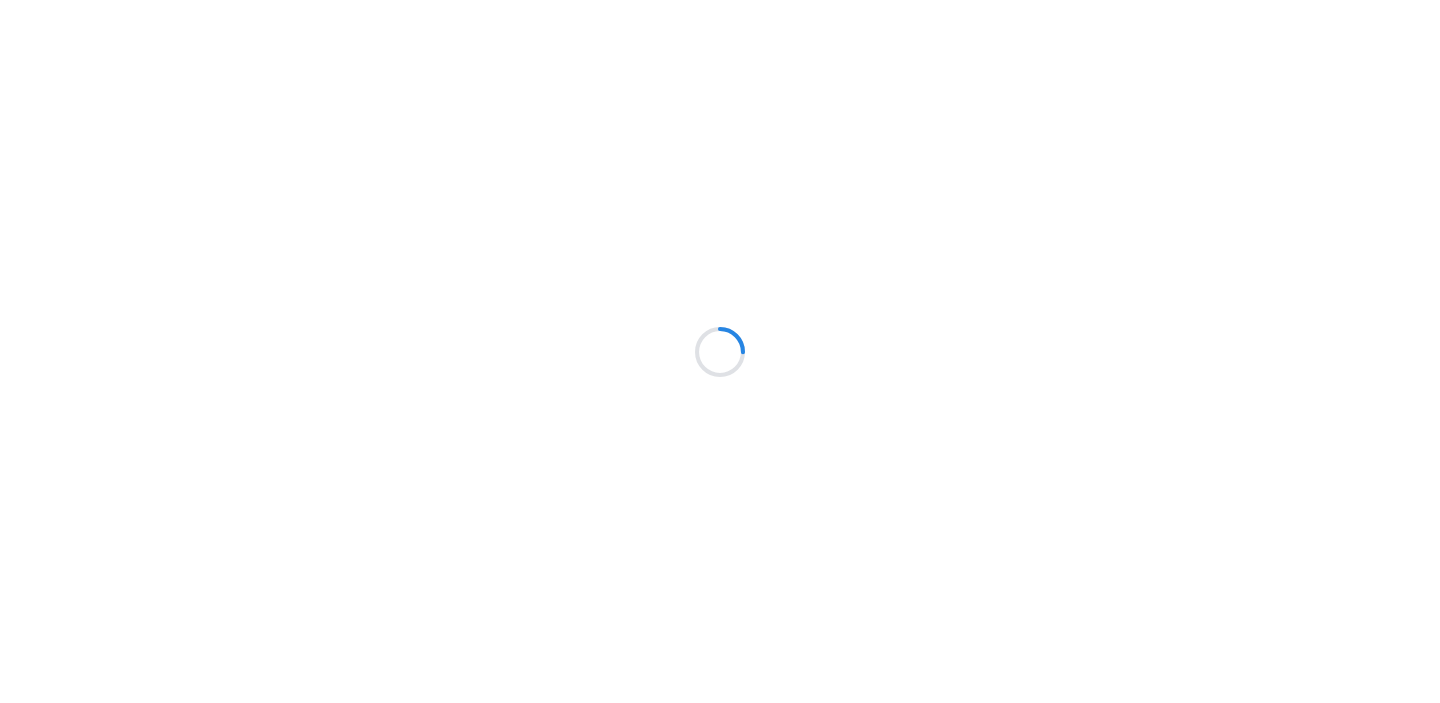 scroll, scrollTop: 0, scrollLeft: 0, axis: both 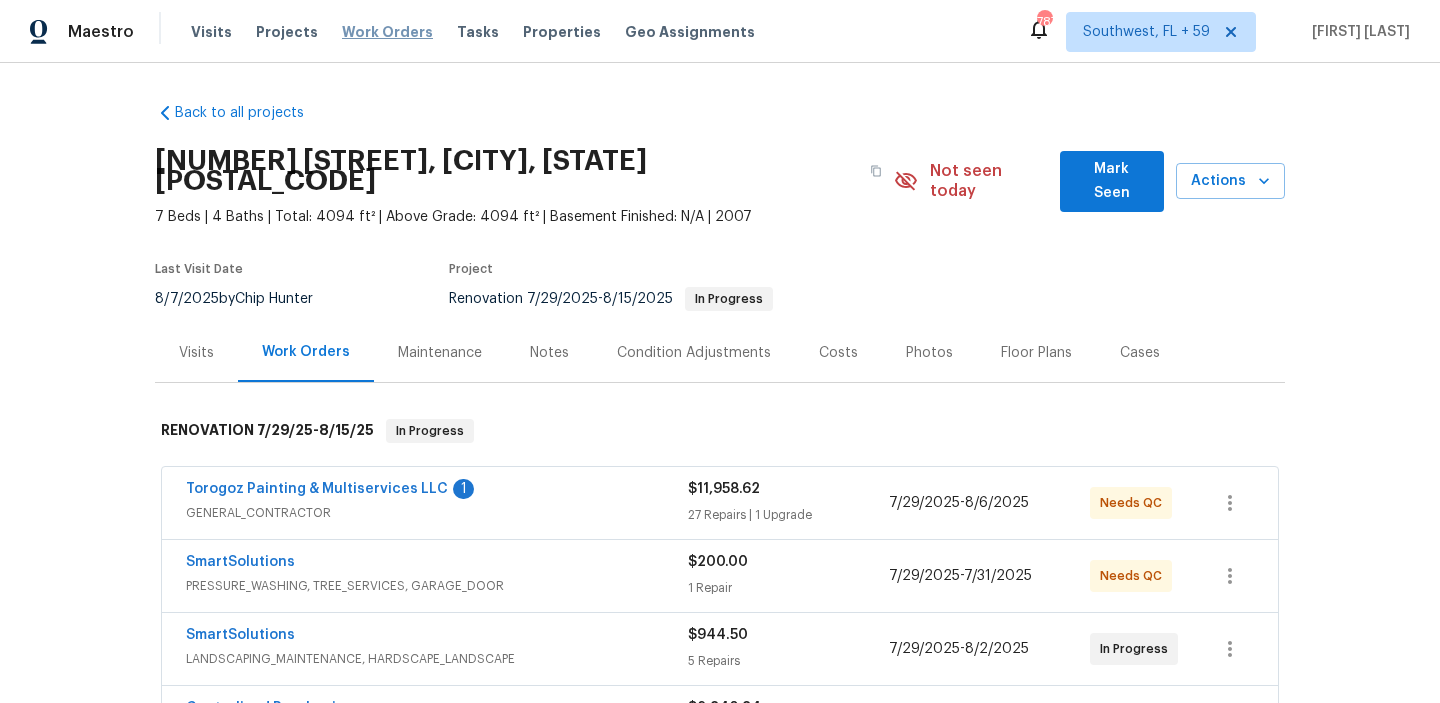 click on "Work Orders" at bounding box center [387, 32] 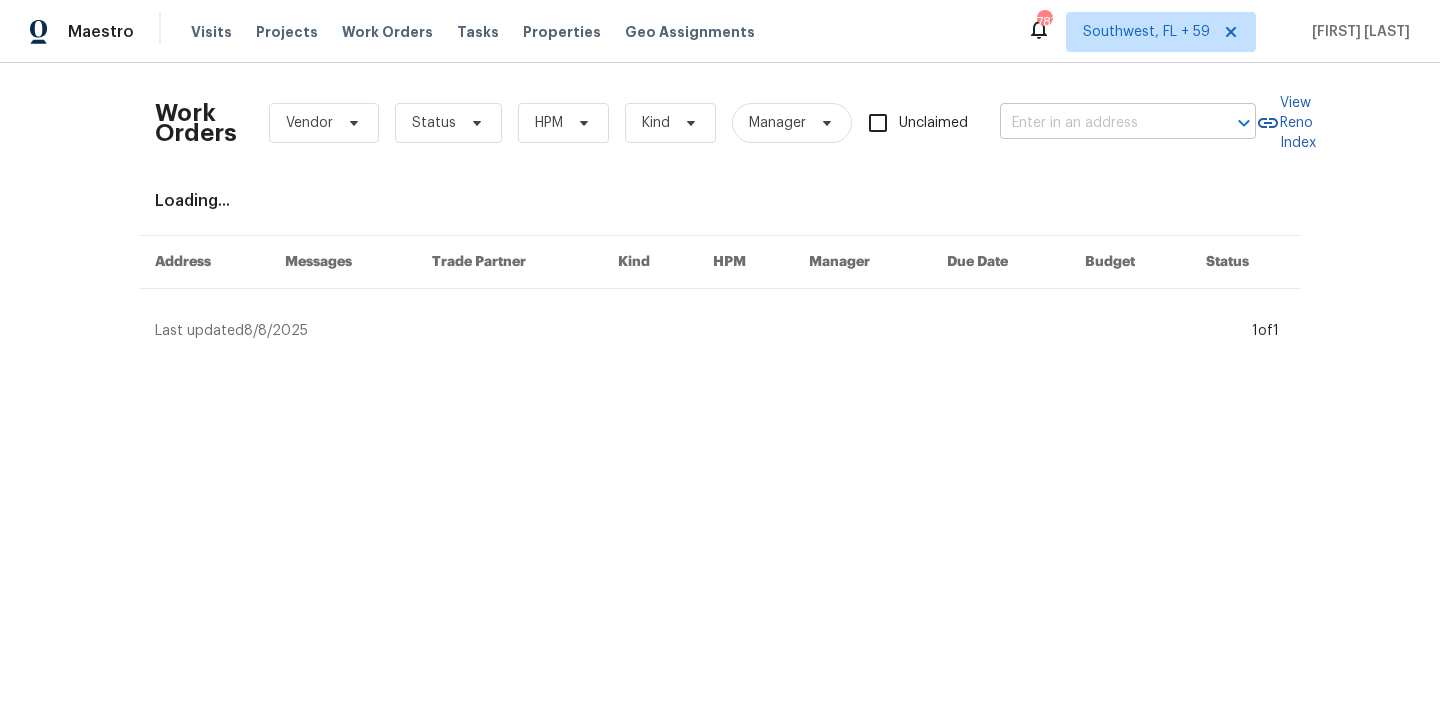 click at bounding box center [1100, 123] 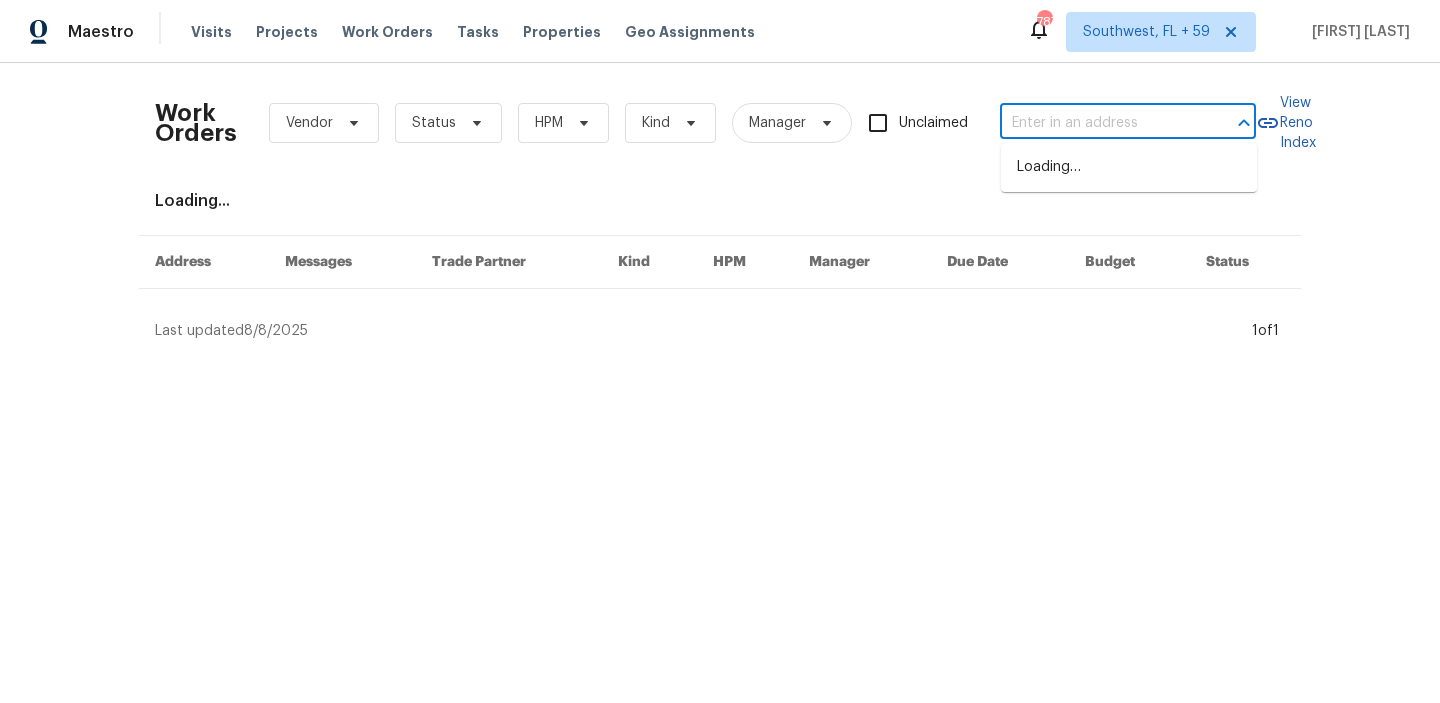 paste on "[NUMBER] [STREET], [CITY], [STATE] [POSTAL_CODE]" 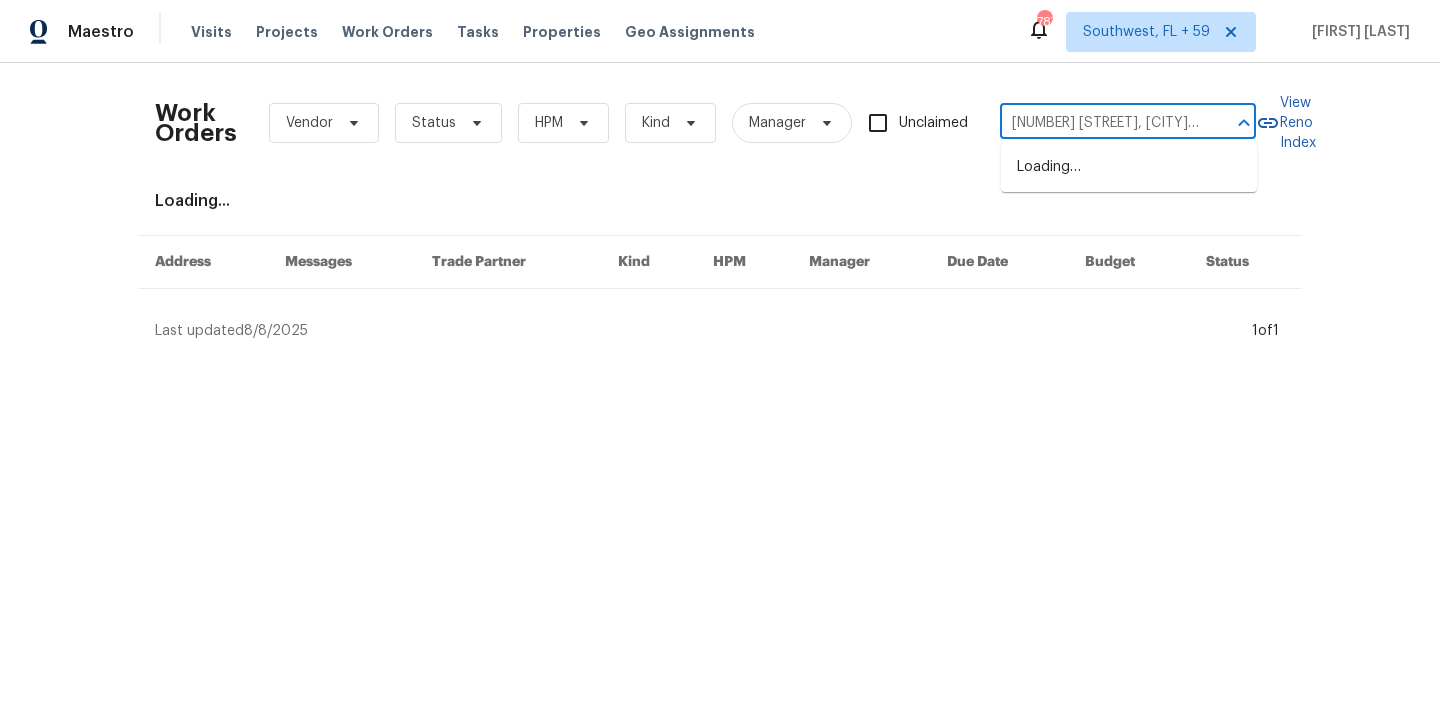 scroll, scrollTop: 0, scrollLeft: 49, axis: horizontal 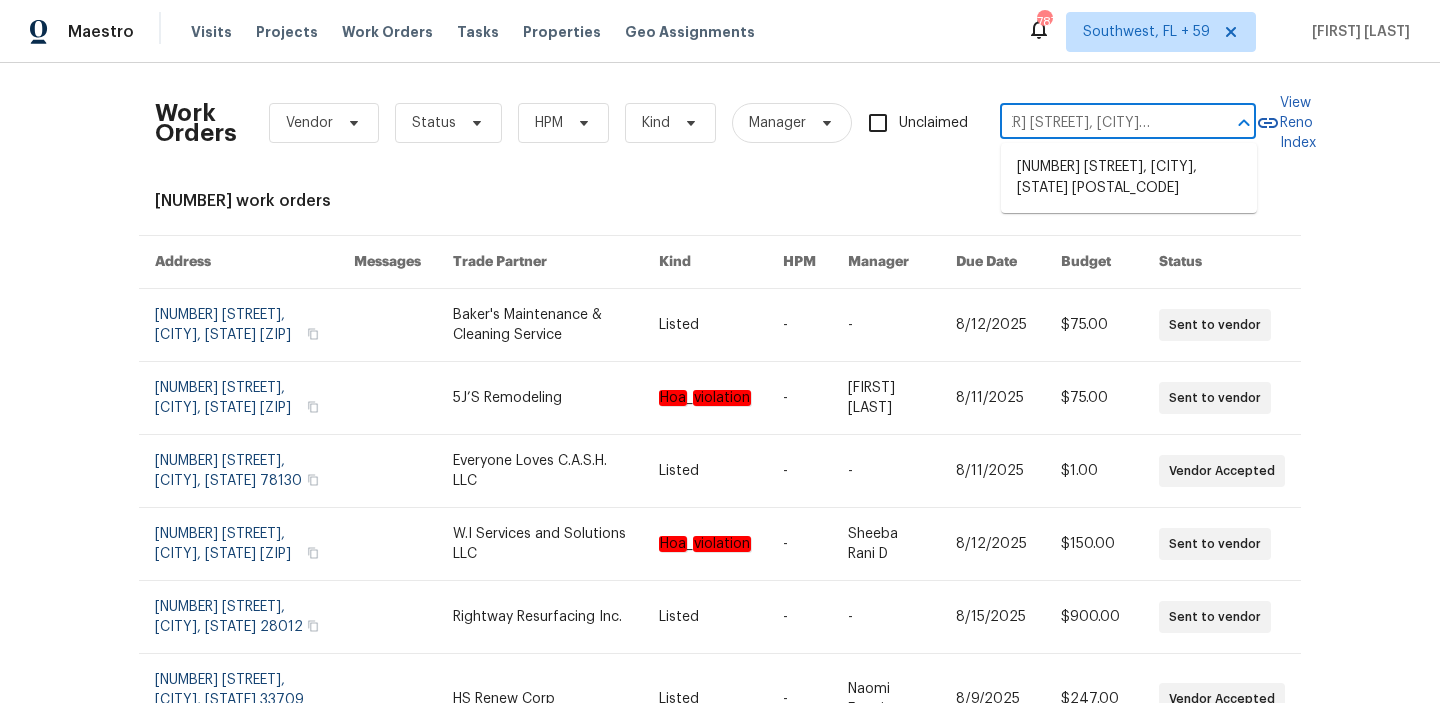 click on "[NUMBER] [STREET], [CITY], [STATE] [POSTAL_CODE]" at bounding box center [1129, 178] 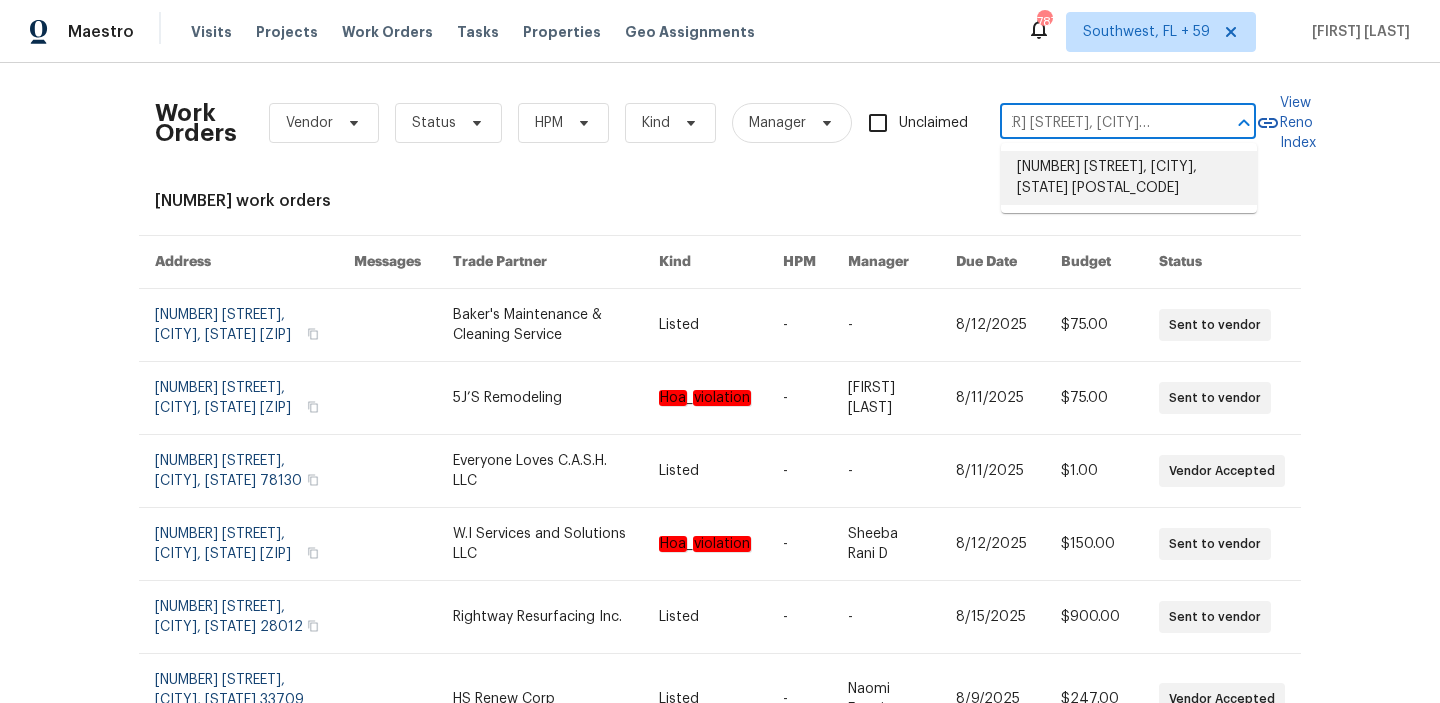click on "[NUMBER] [STREET], [CITY], [STATE] [POSTAL_CODE]" at bounding box center (1129, 178) 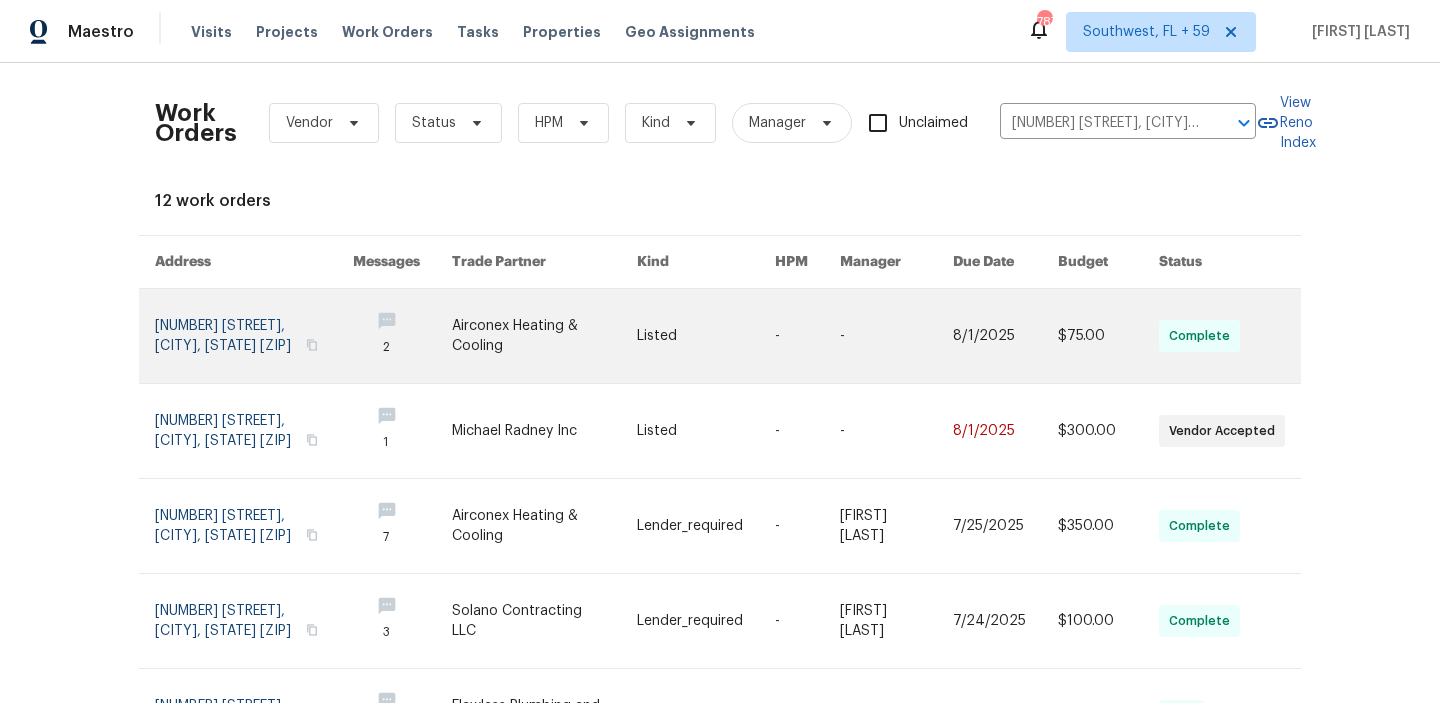 click on "$75.00" at bounding box center (1092, 336) 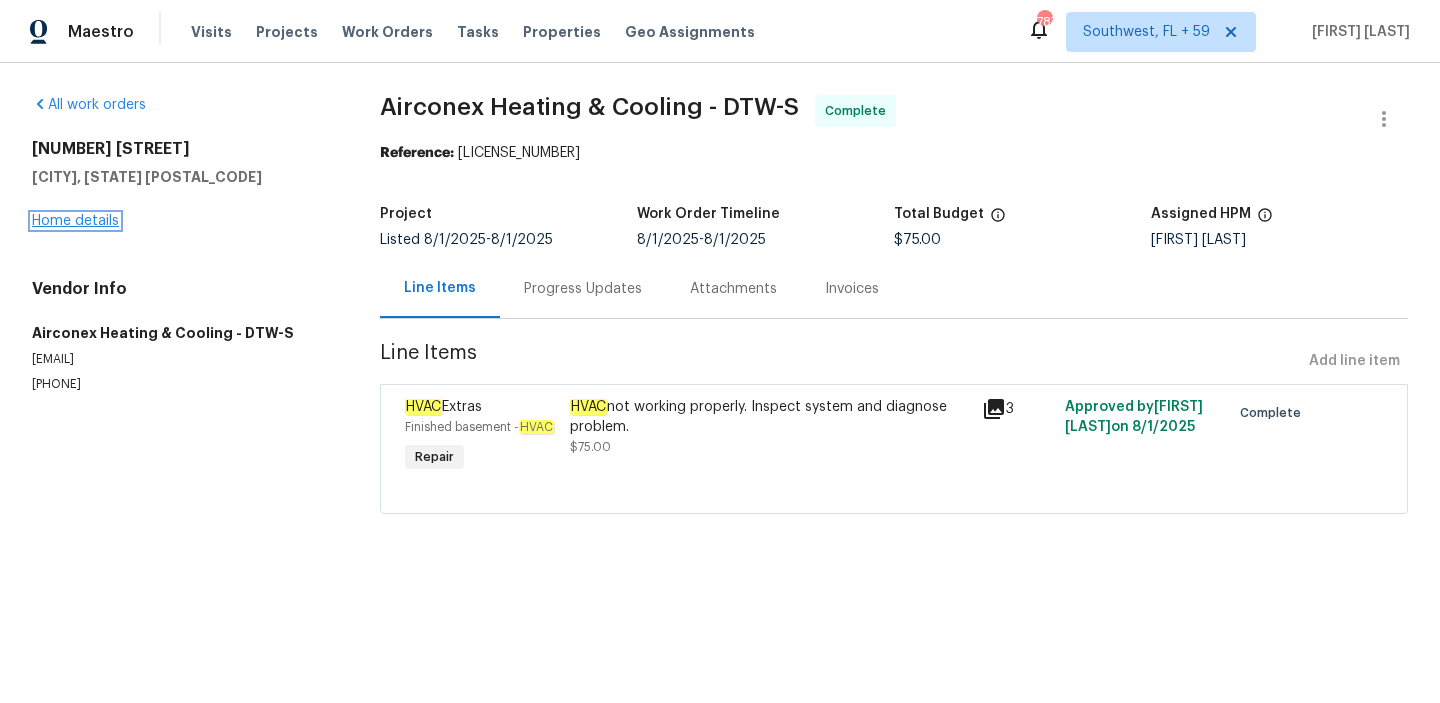 click on "Home details" at bounding box center [75, 221] 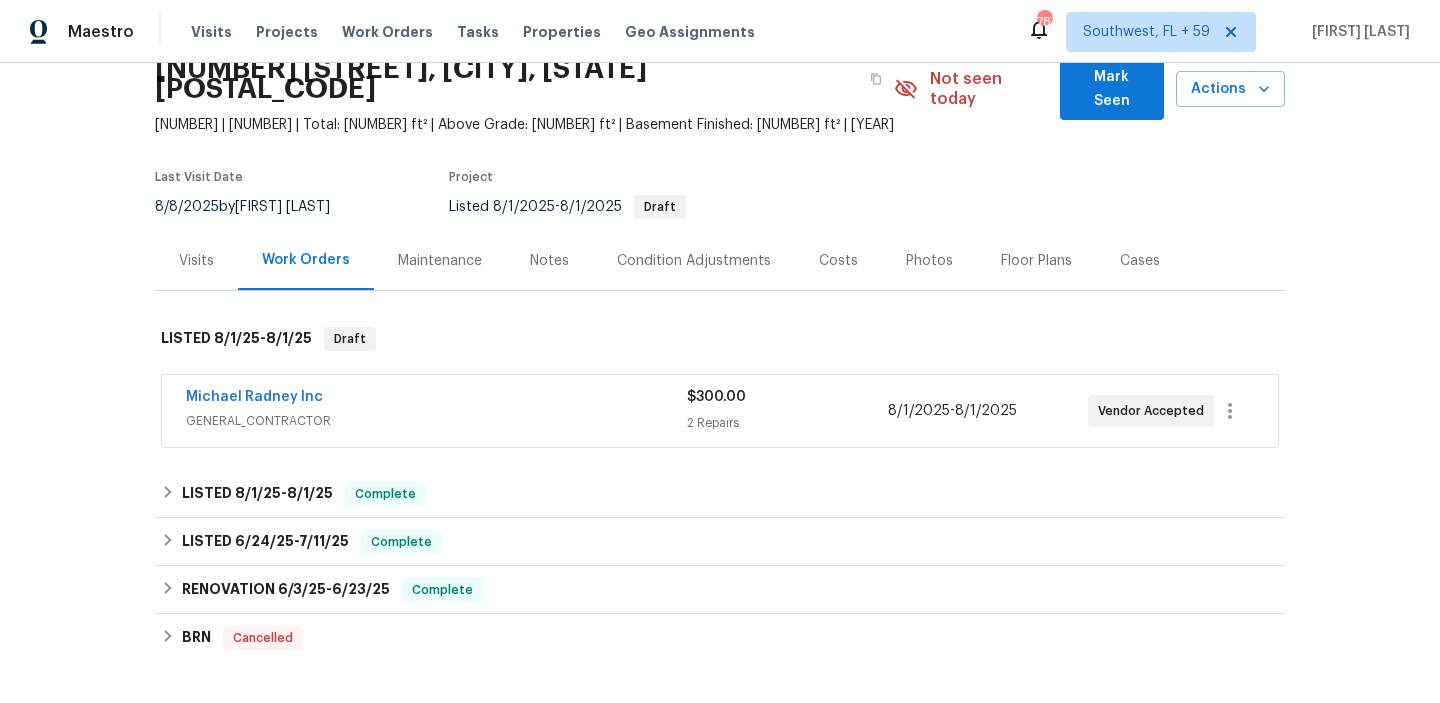 scroll, scrollTop: 93, scrollLeft: 0, axis: vertical 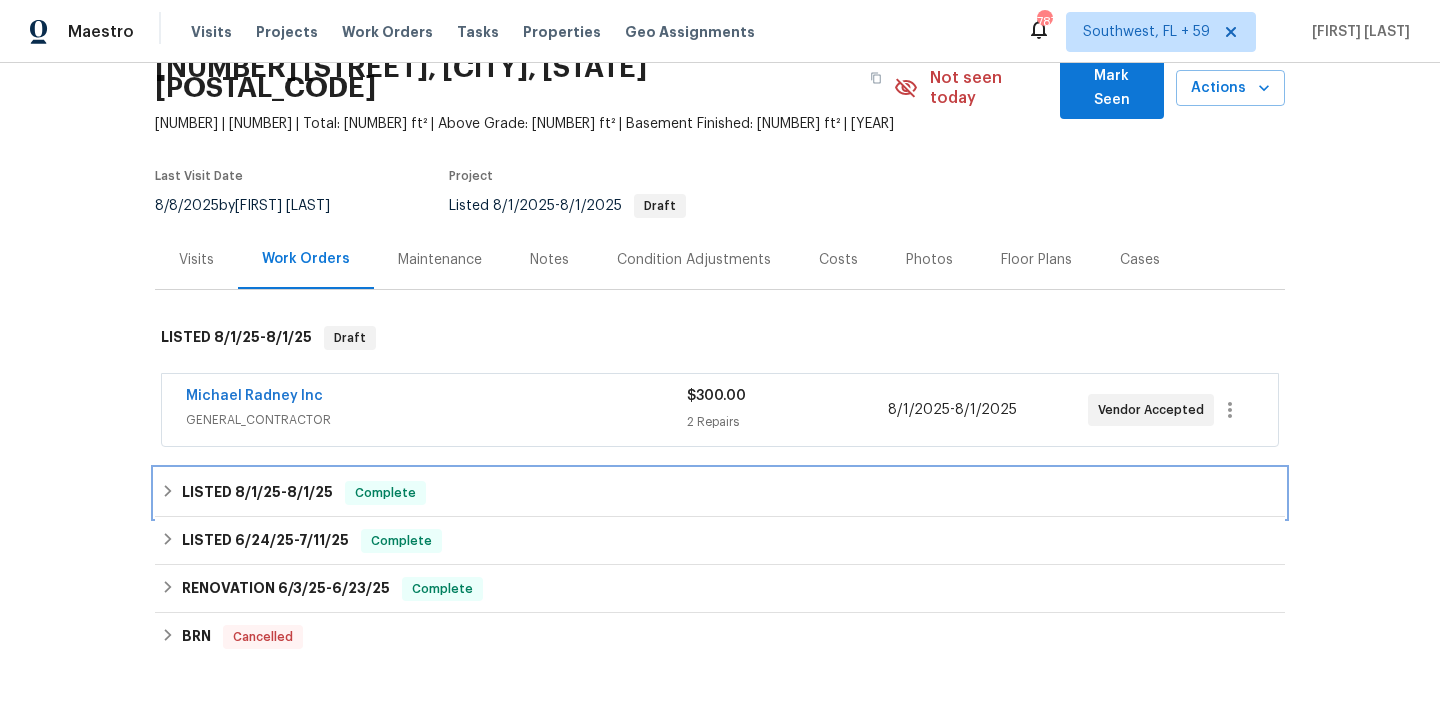 click on "Complete" at bounding box center (385, 493) 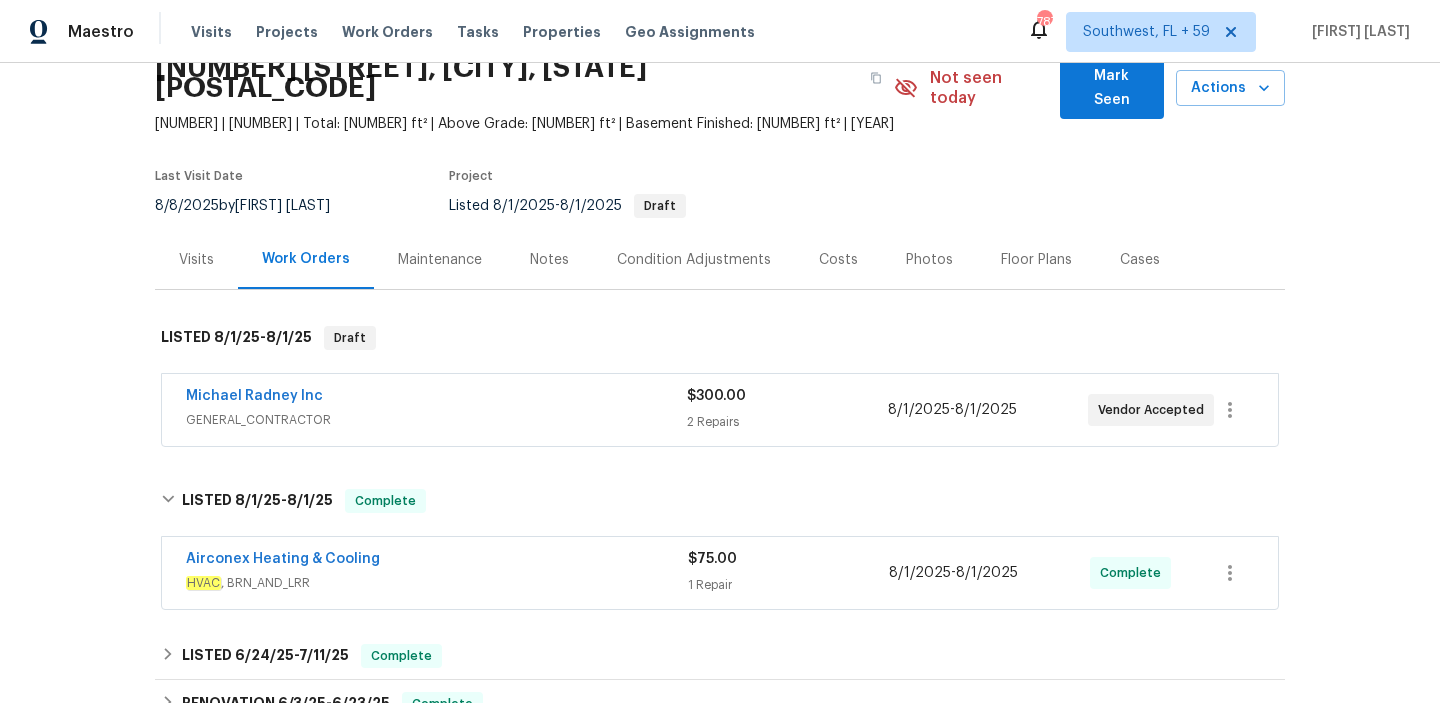 click on "HVAC , BRN_AND_LRR" at bounding box center (437, 583) 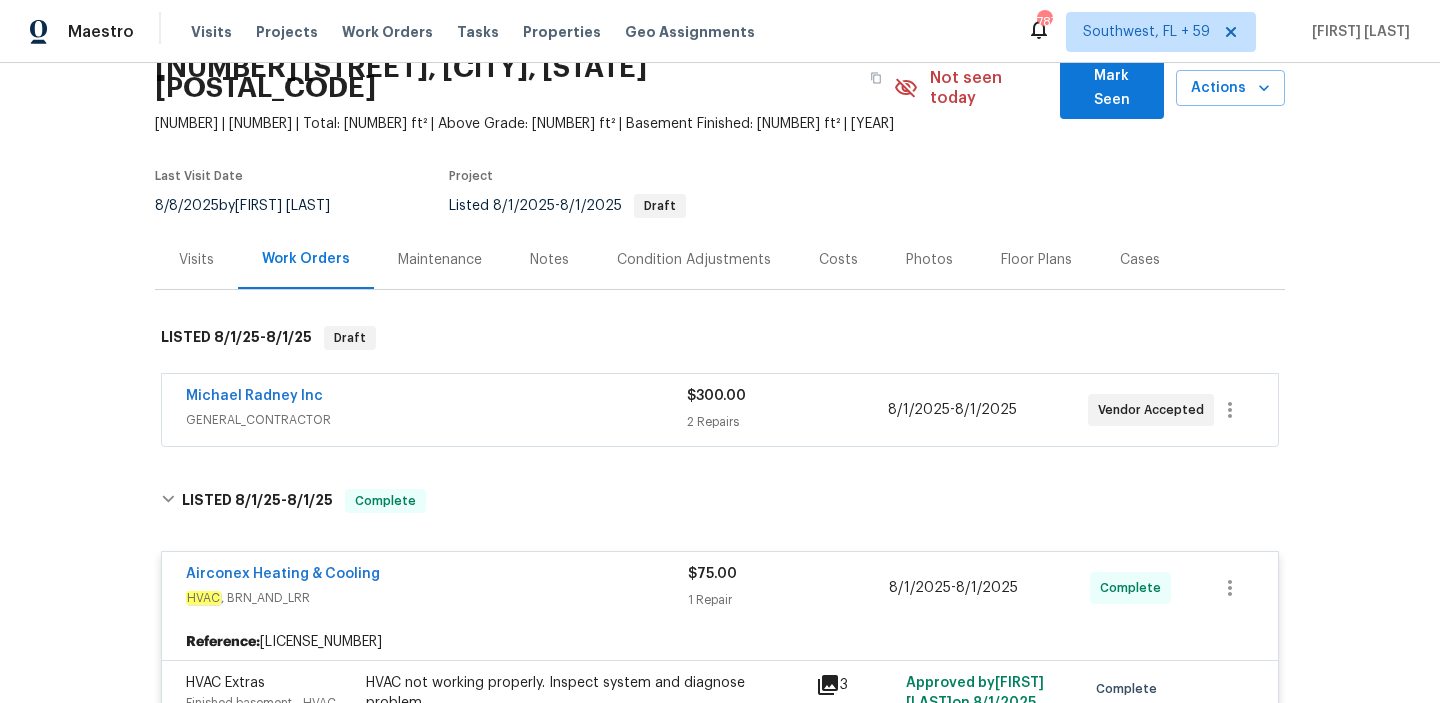 click on "GENERAL_CONTRACTOR" at bounding box center (436, 420) 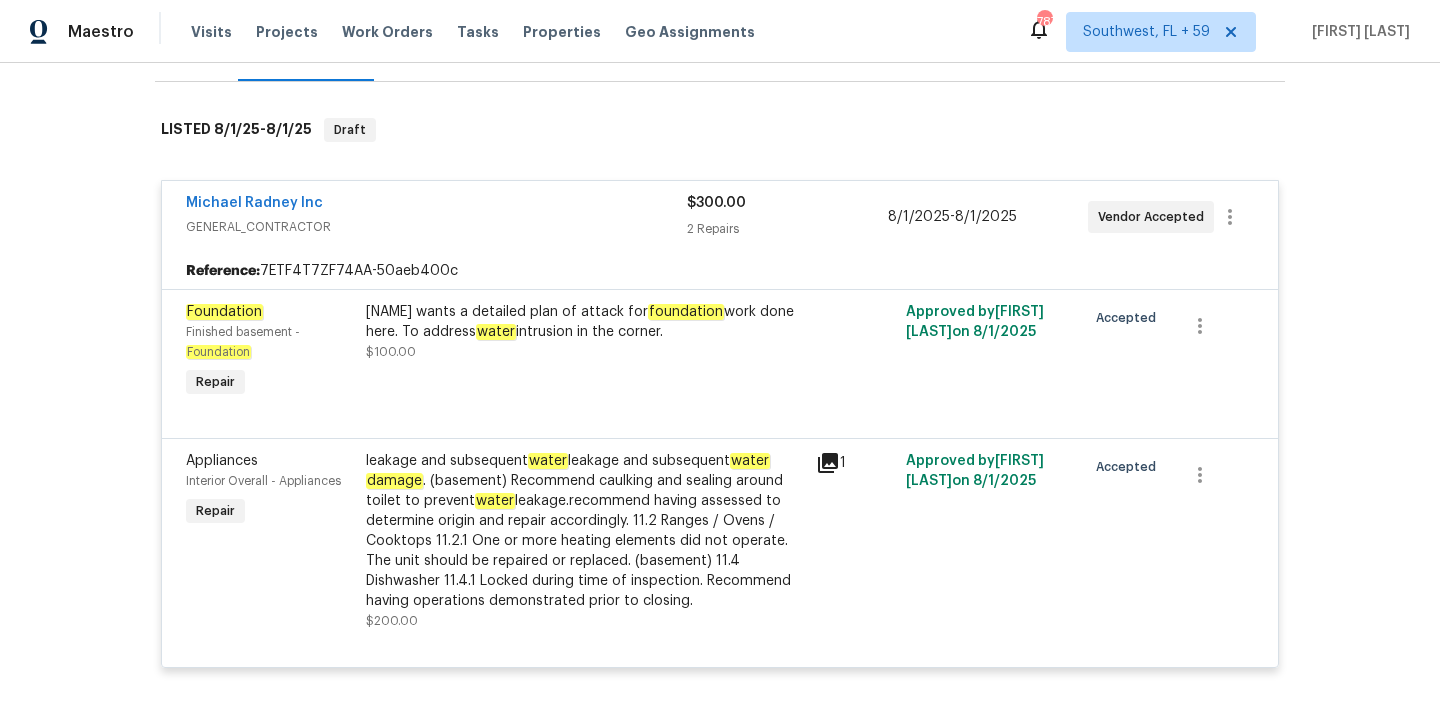 scroll, scrollTop: 332, scrollLeft: 0, axis: vertical 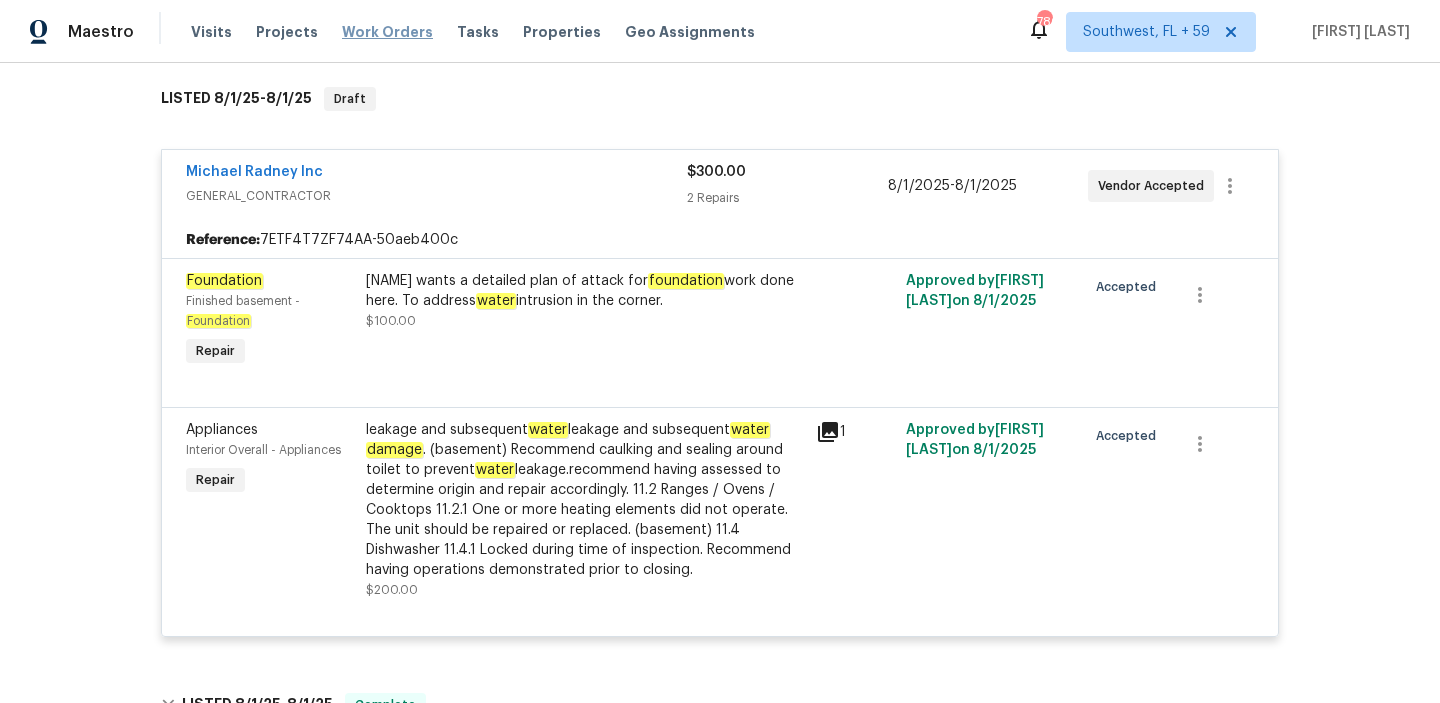 click on "Work Orders" at bounding box center (387, 32) 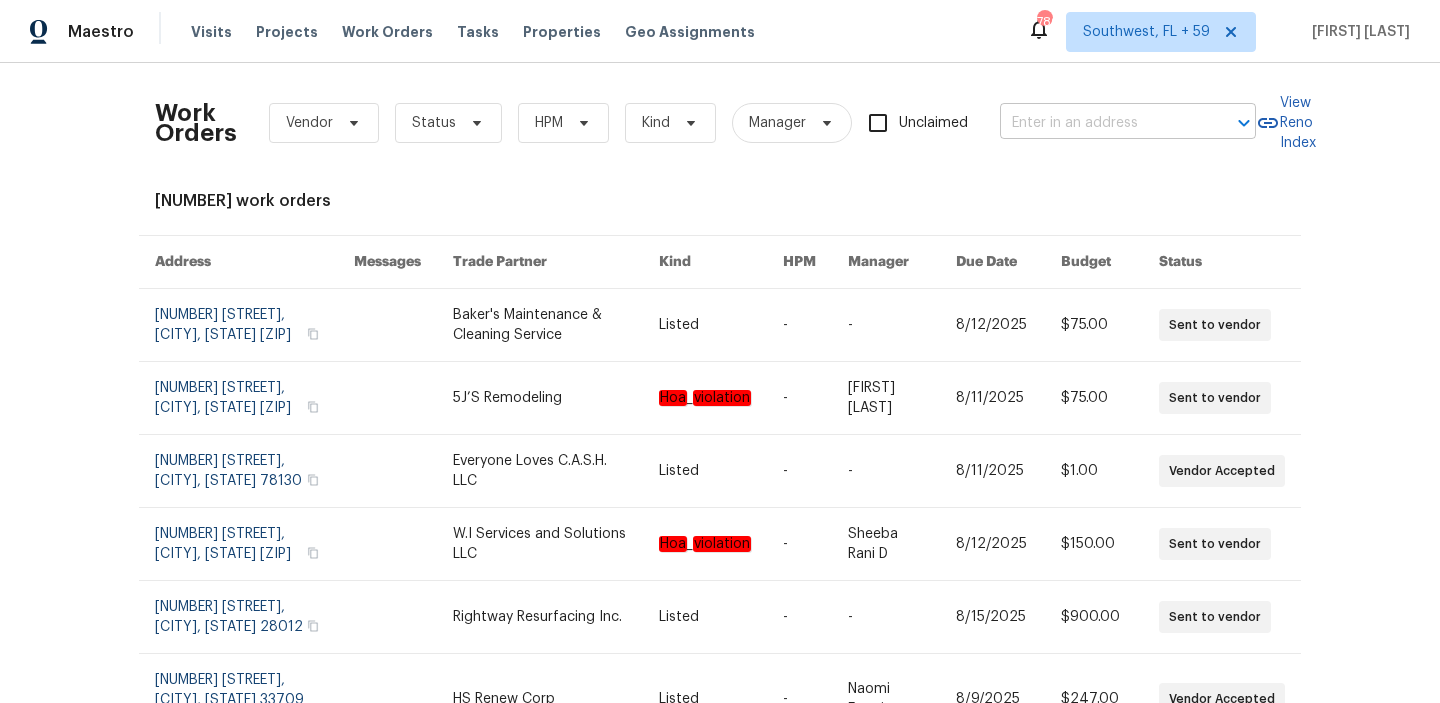 click at bounding box center (1100, 123) 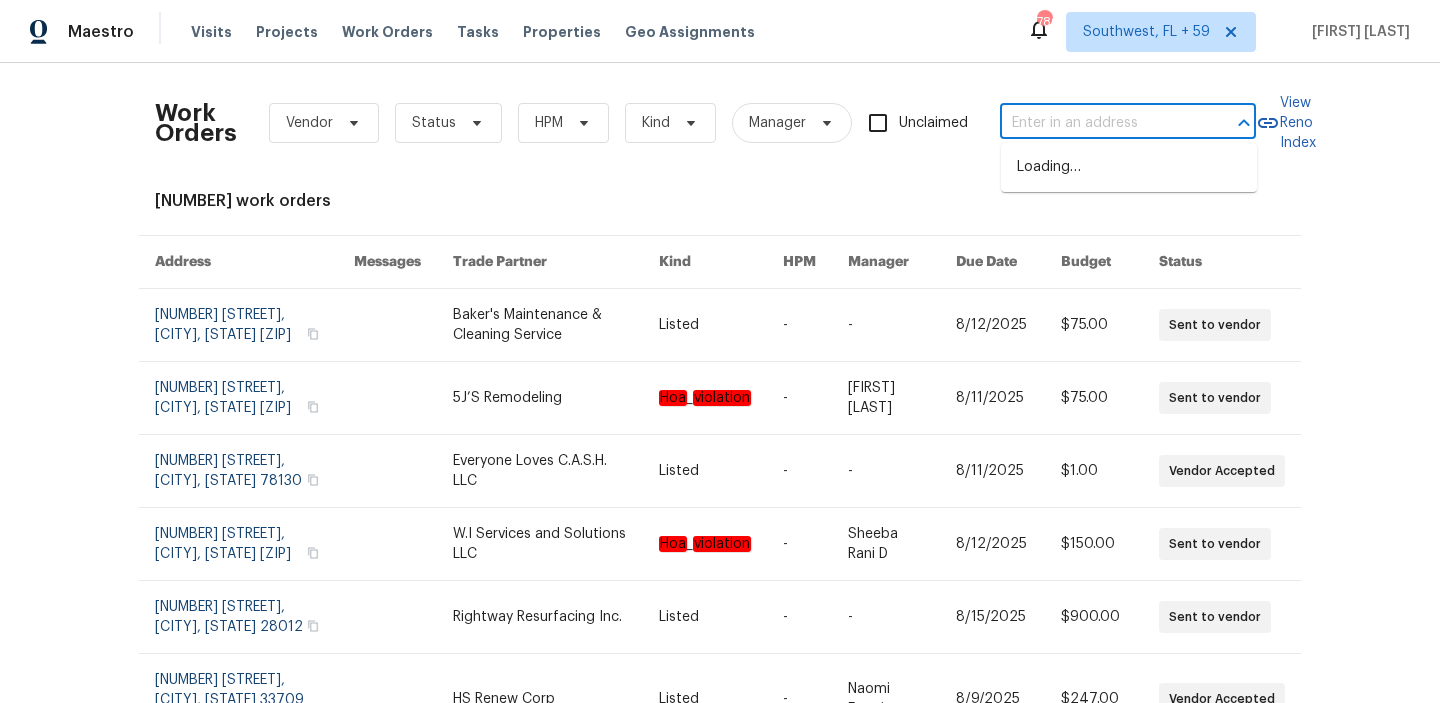 paste on "[NUMBER] [STREET] [APT], [CITY], [STATE] [POSTAL_CODE]" 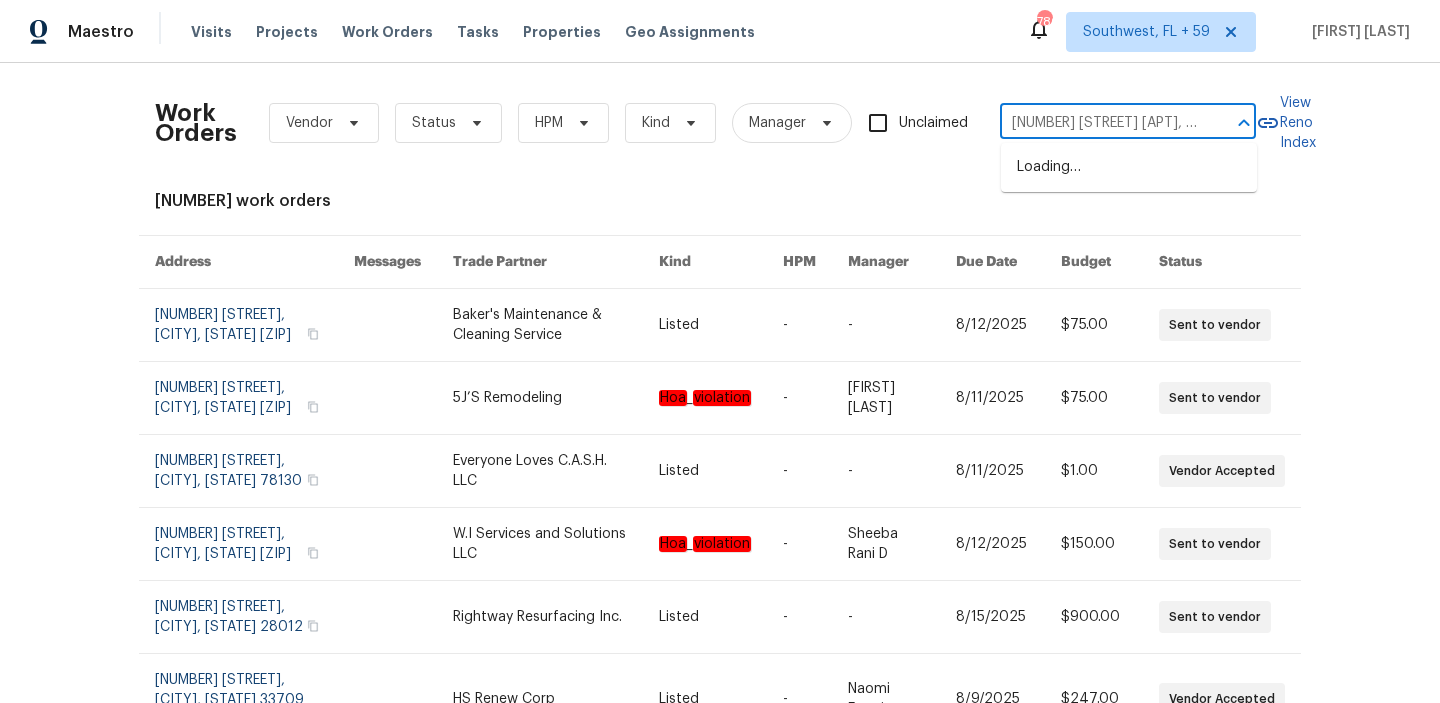 scroll, scrollTop: 0, scrollLeft: 179, axis: horizontal 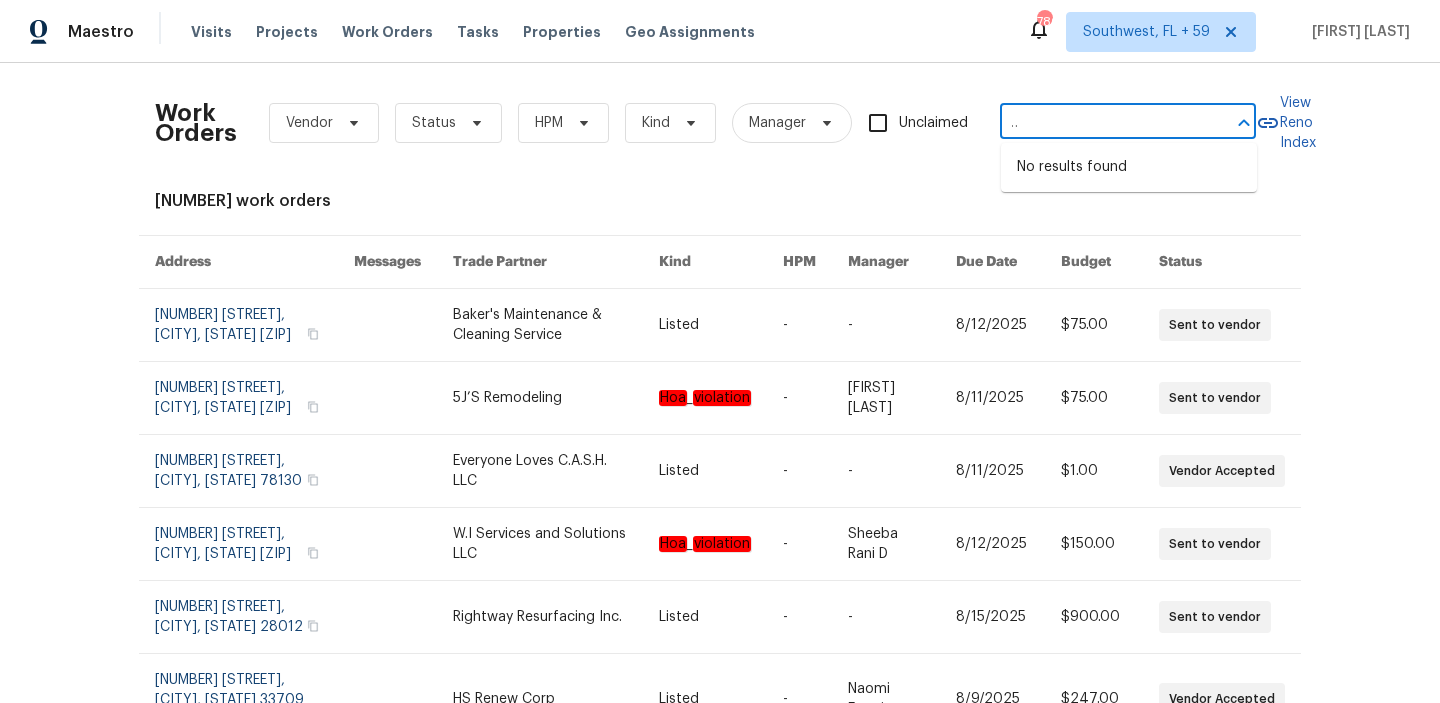 click on "[NUMBER] [STREET] [APT], [CITY], [STATE] [POSTAL_CODE]" at bounding box center (1100, 123) 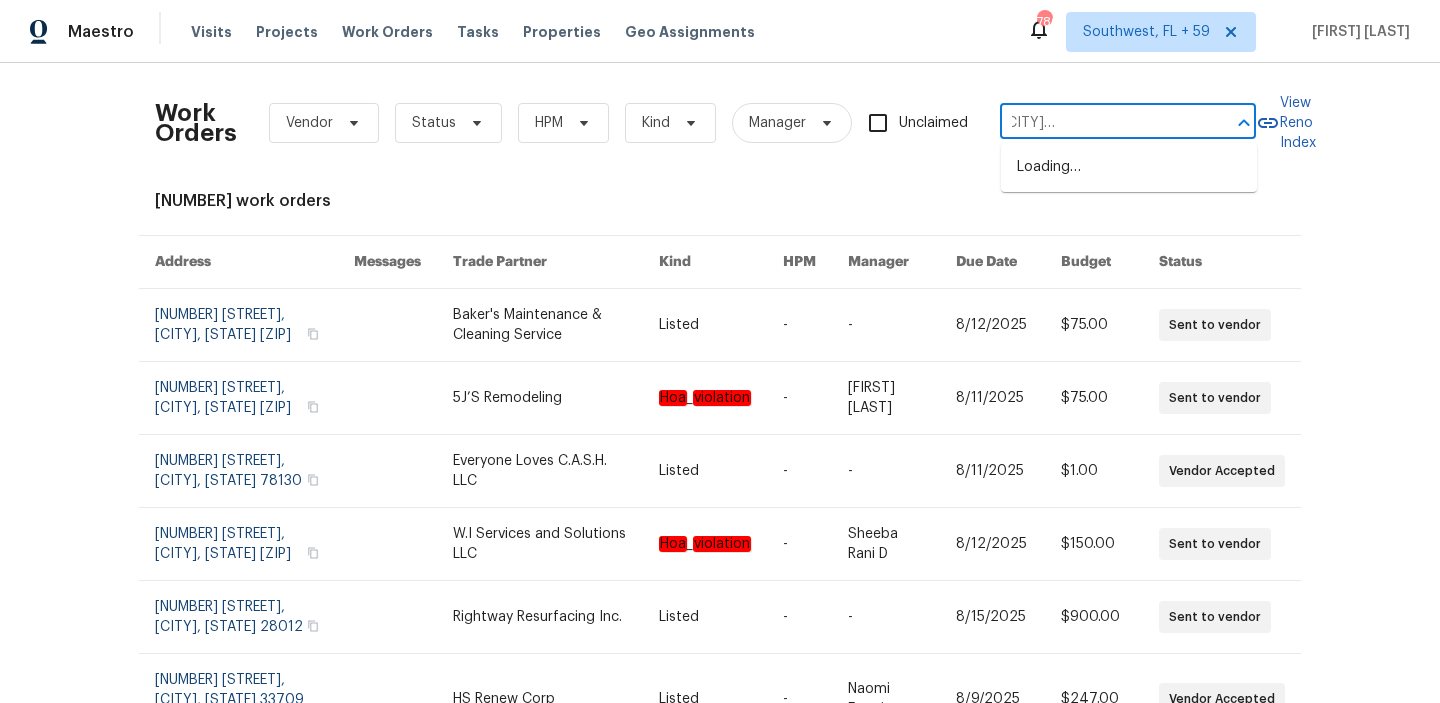 type on "[NUMBER] [STREET], [CITY], [STATE] [POSTAL_CODE]" 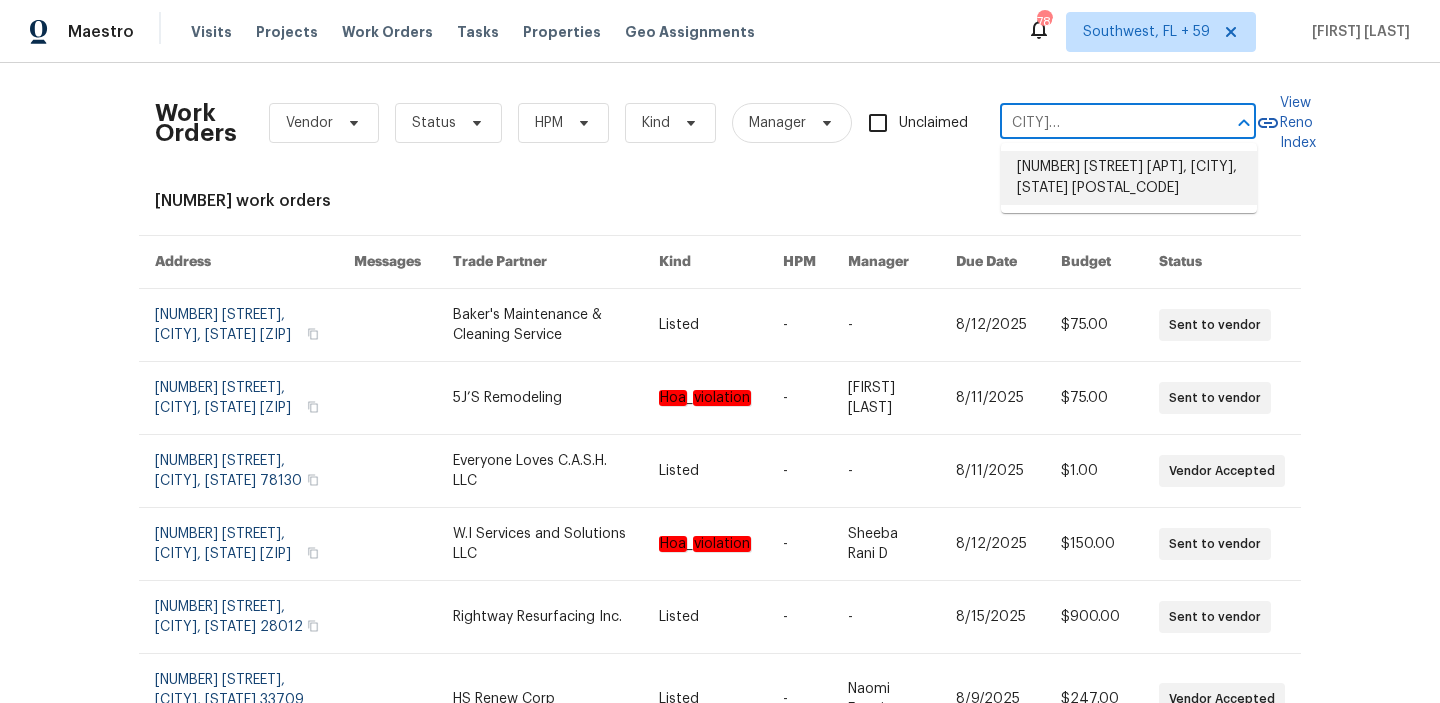 click on "[NUMBER] [STREET] [APT], [CITY], [STATE] [POSTAL_CODE]" at bounding box center (1129, 178) 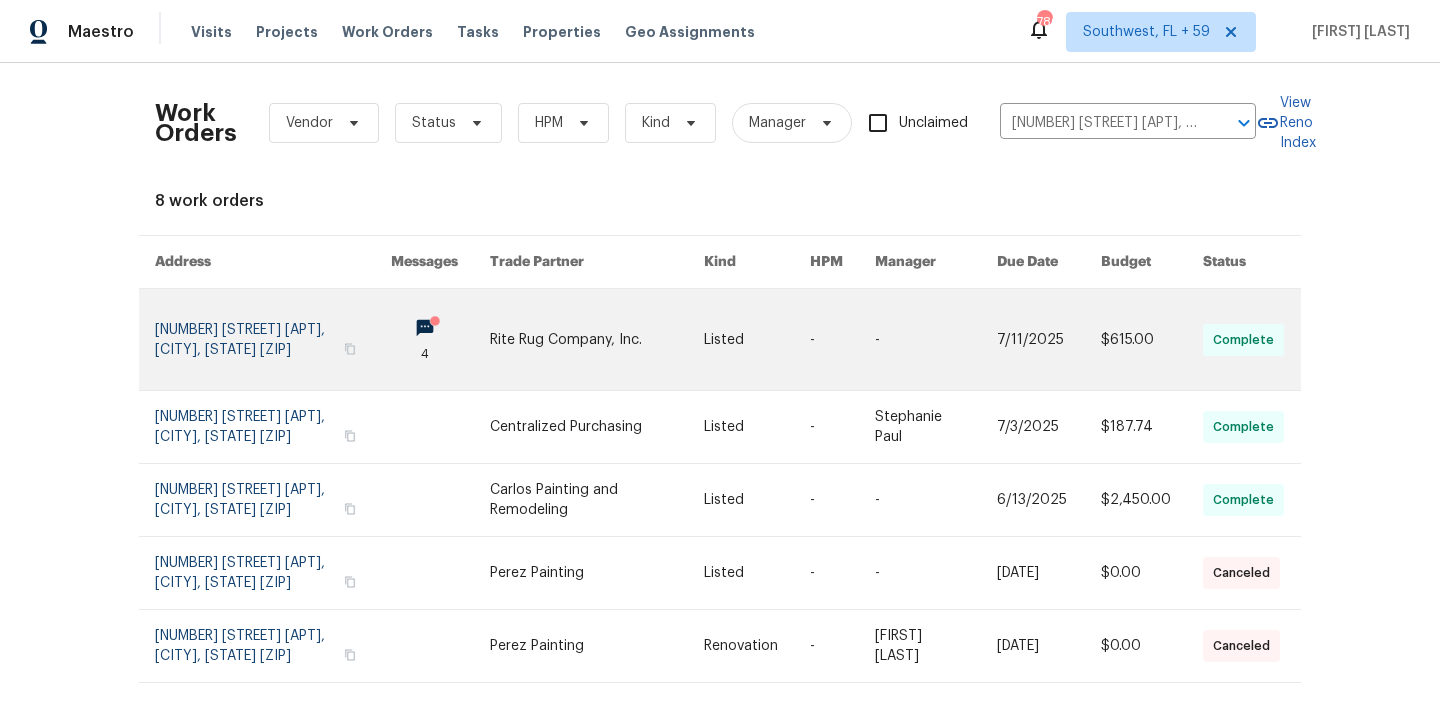 click at bounding box center (1049, 339) 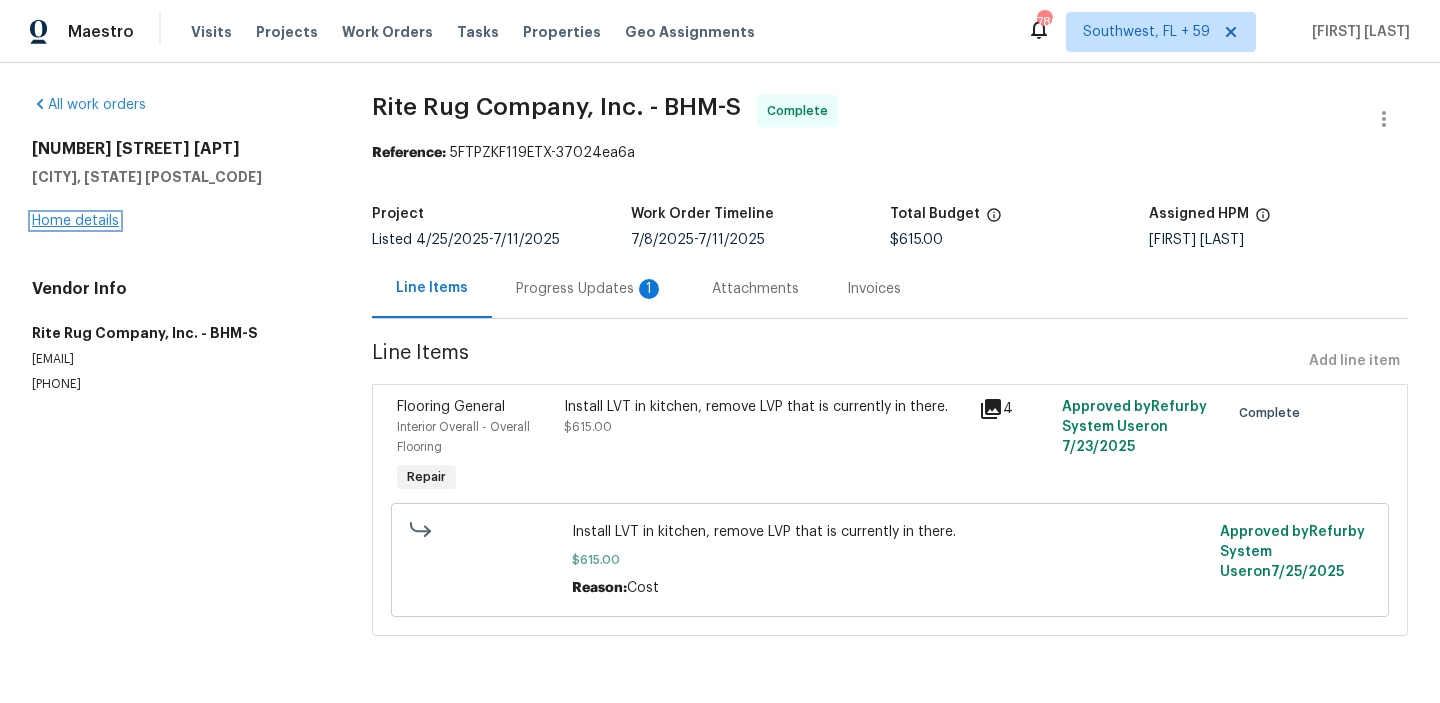 click on "Home details" at bounding box center [75, 221] 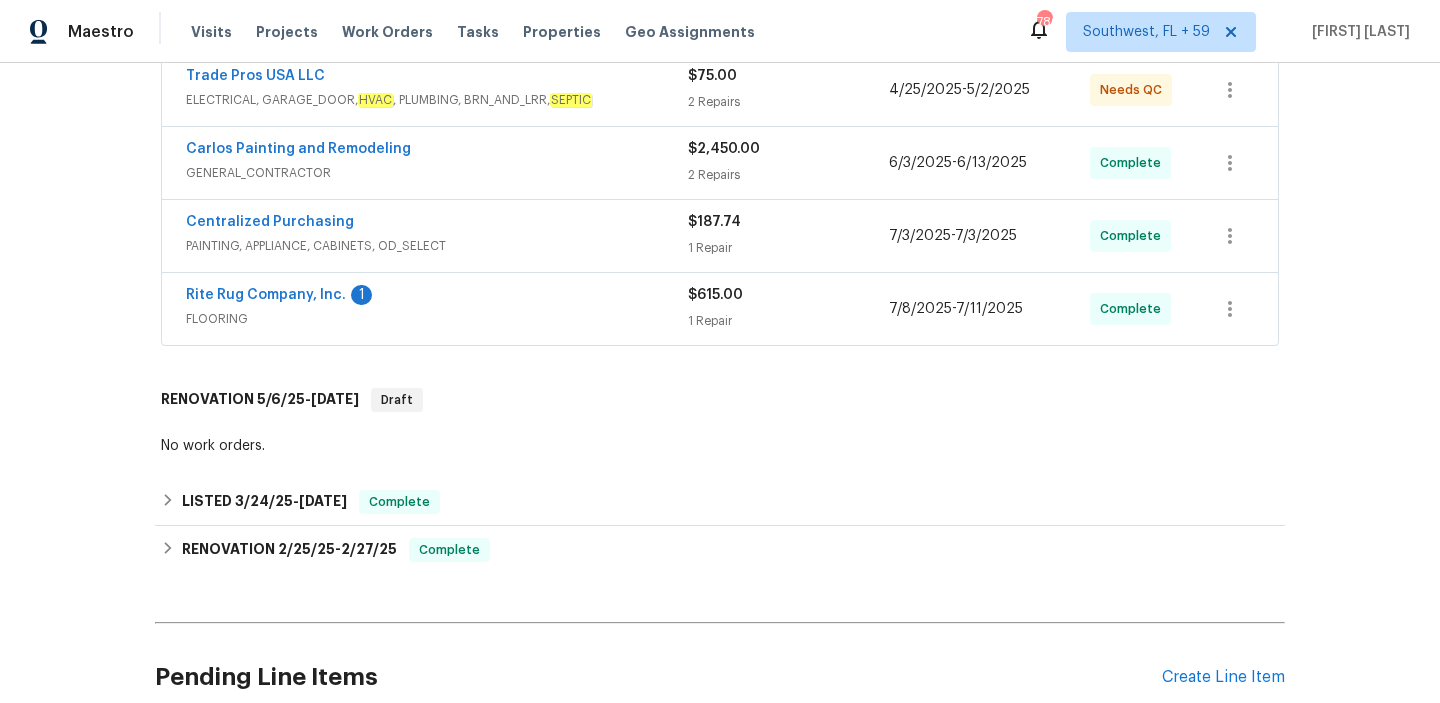 scroll, scrollTop: 463, scrollLeft: 0, axis: vertical 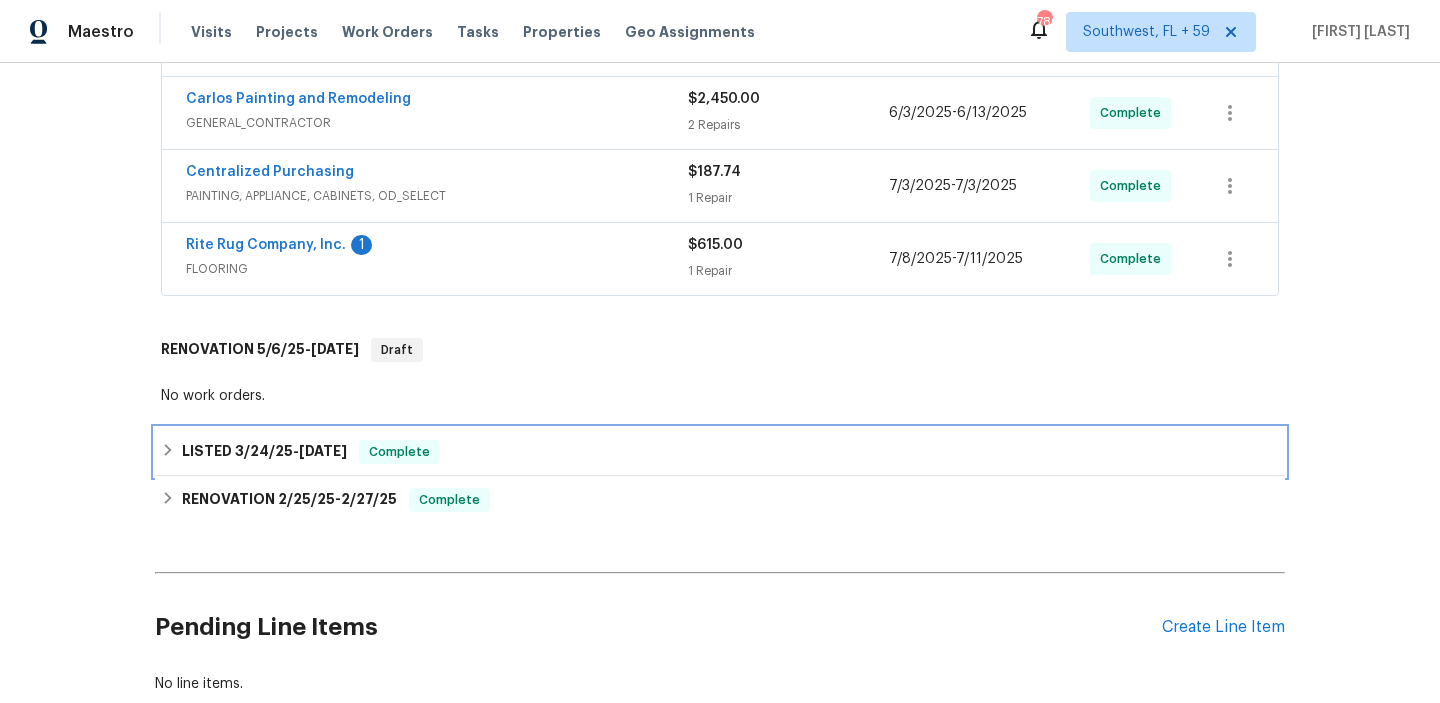 click on "Complete" at bounding box center [399, 452] 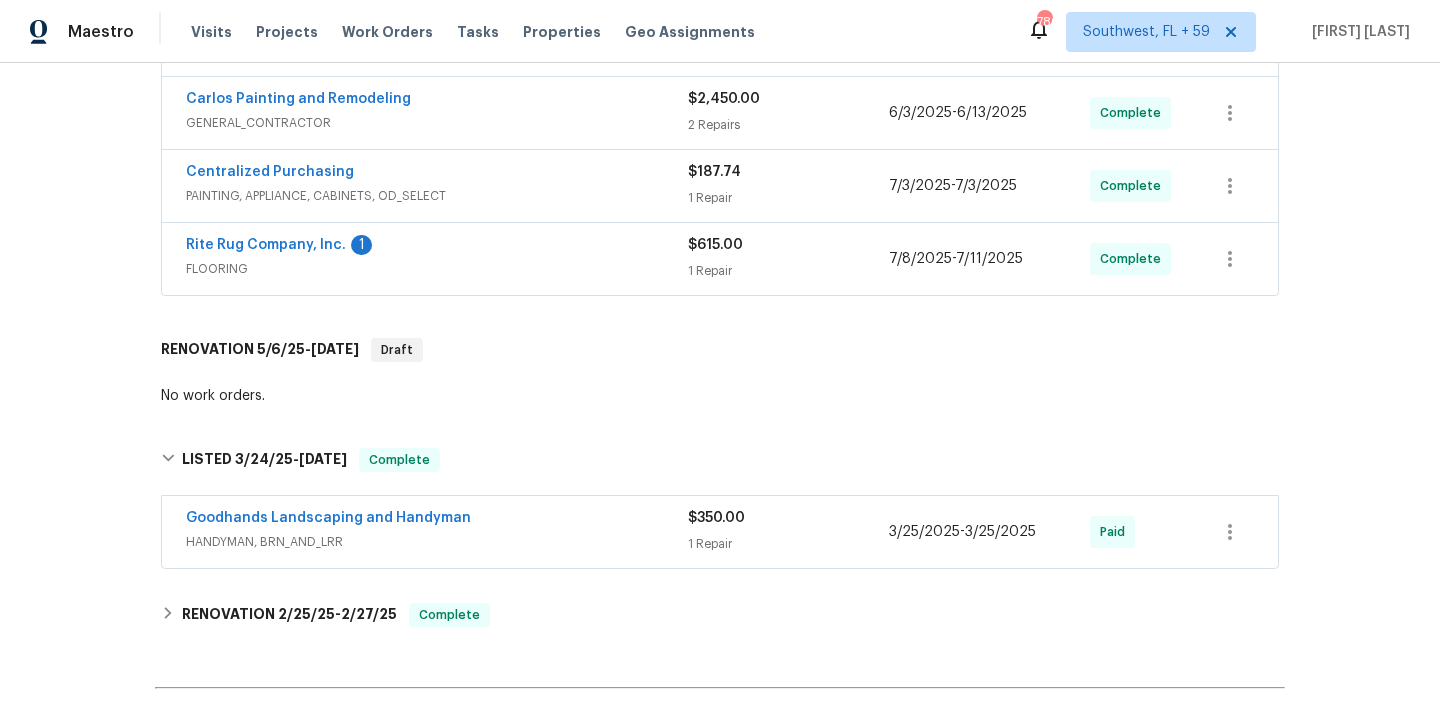 click on "Goodhands Landscaping and Handyman" at bounding box center (437, 520) 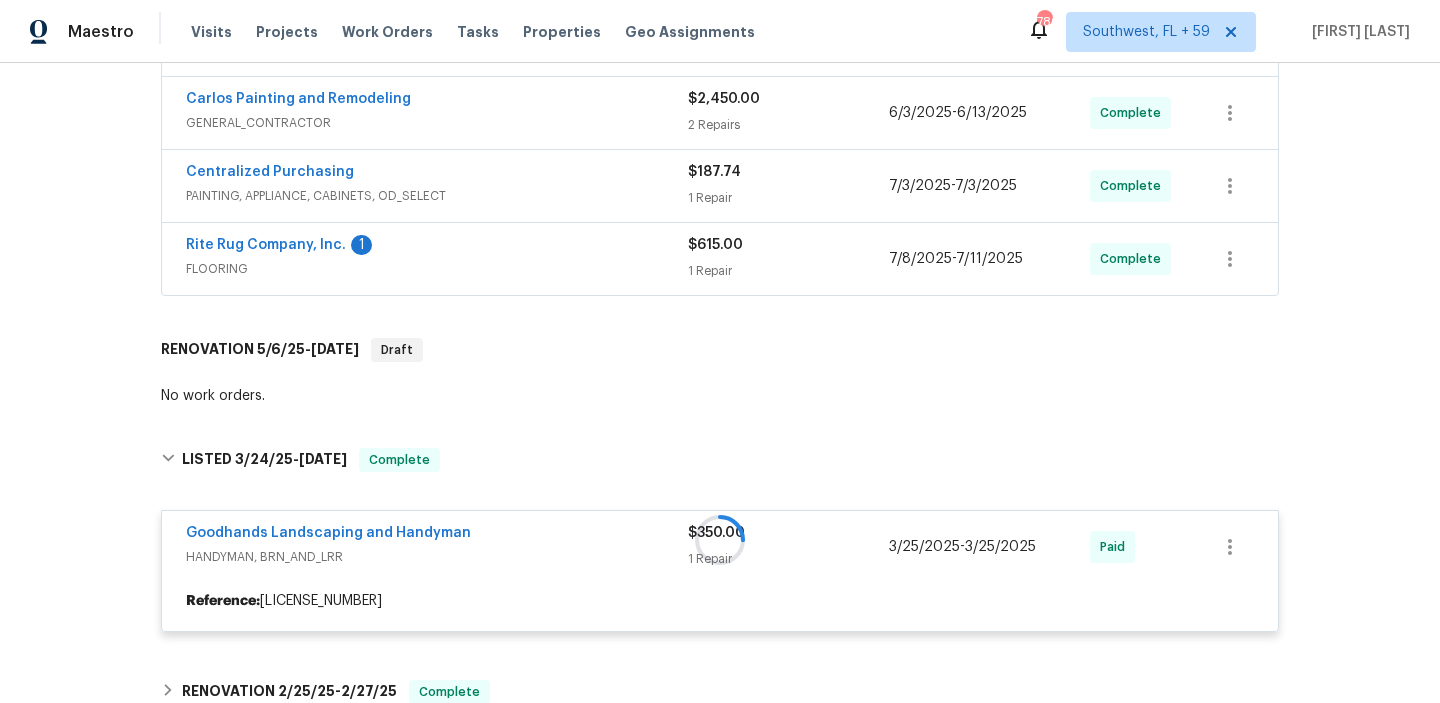click on "Rite Rug Company, Inc. 1" at bounding box center (437, 247) 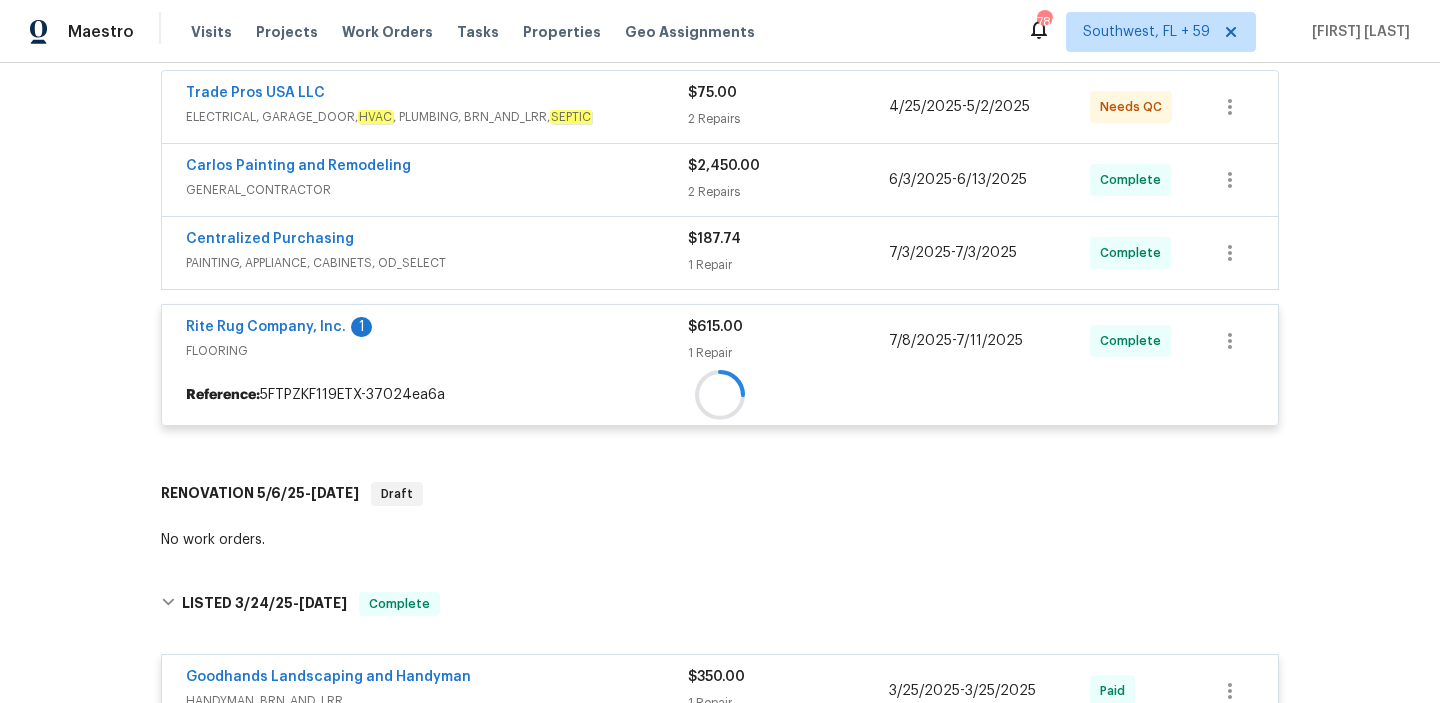 scroll, scrollTop: 395, scrollLeft: 0, axis: vertical 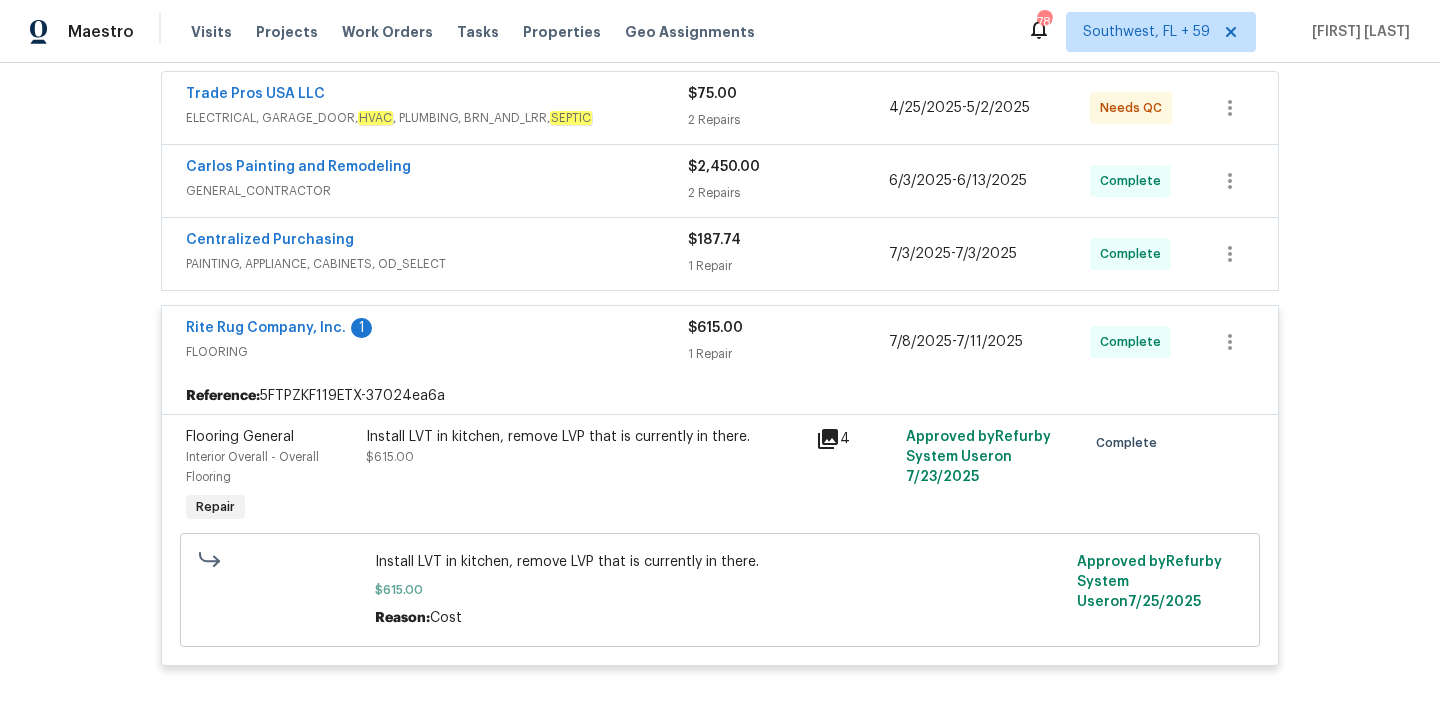 click on "Centralized Purchasing" at bounding box center (437, 242) 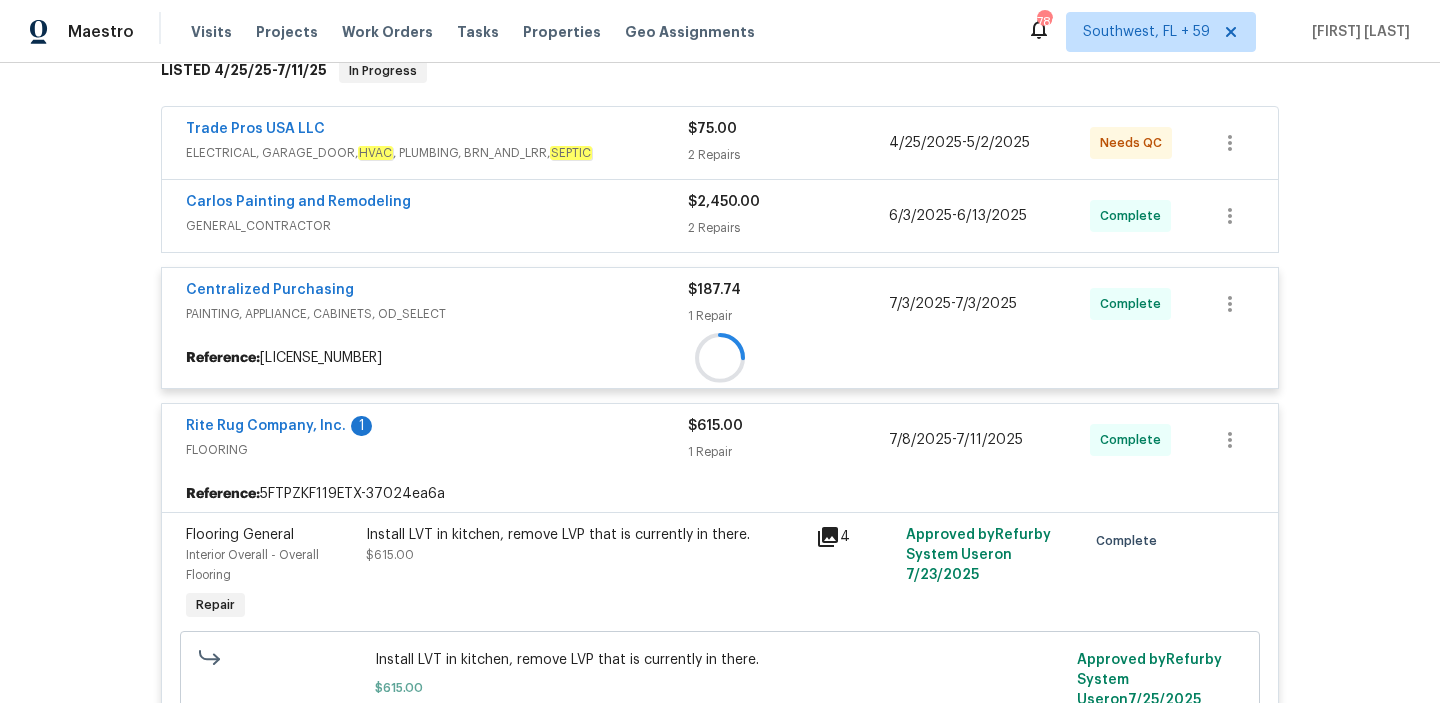 scroll, scrollTop: 349, scrollLeft: 0, axis: vertical 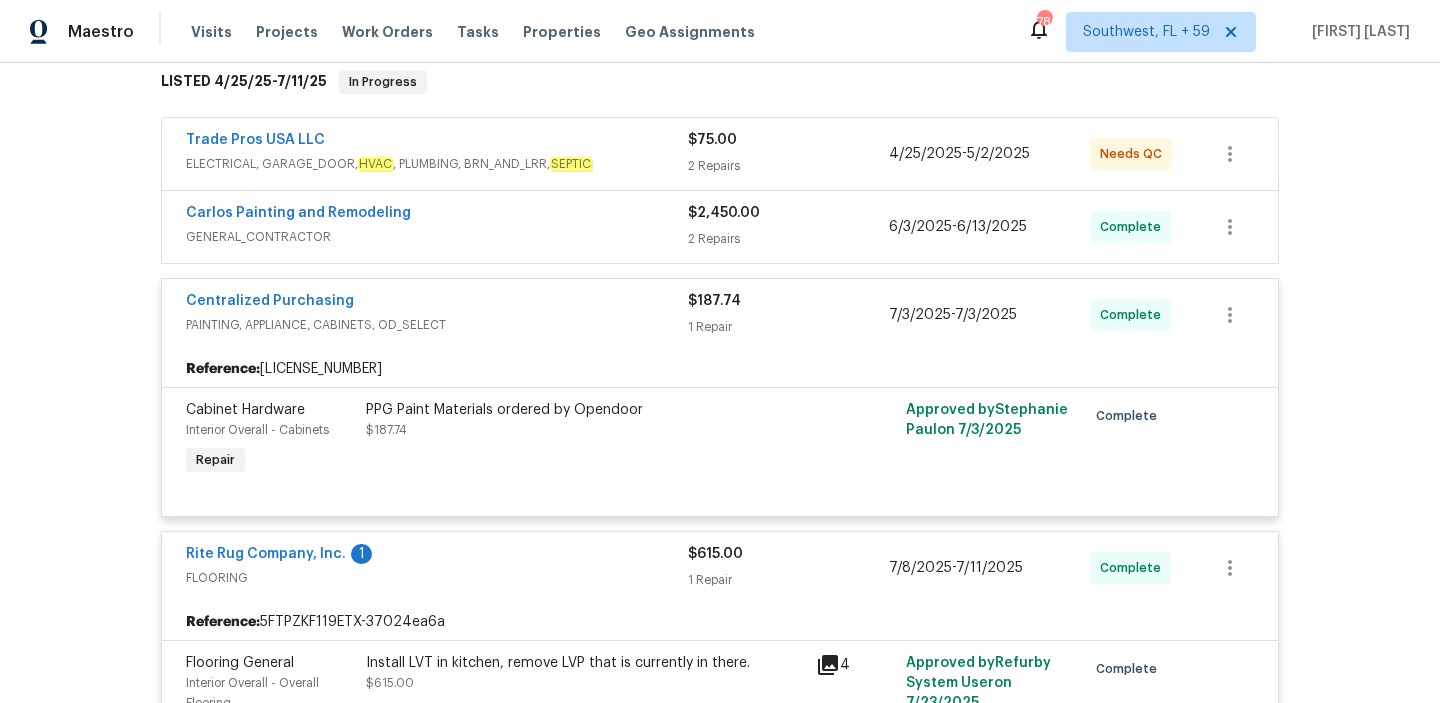 click on "Carlos Painting and Remodeling" at bounding box center [437, 215] 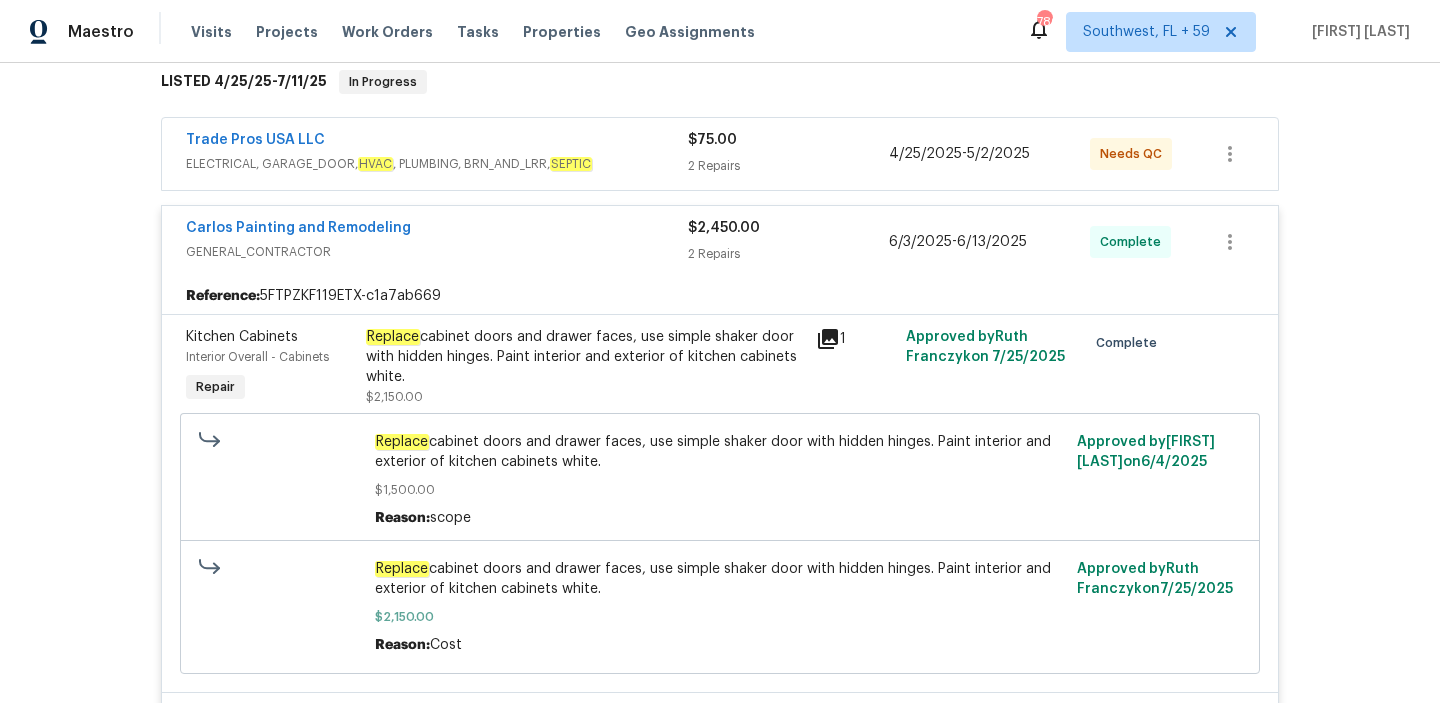 click on "Trade Pros USA LLC" at bounding box center (437, 142) 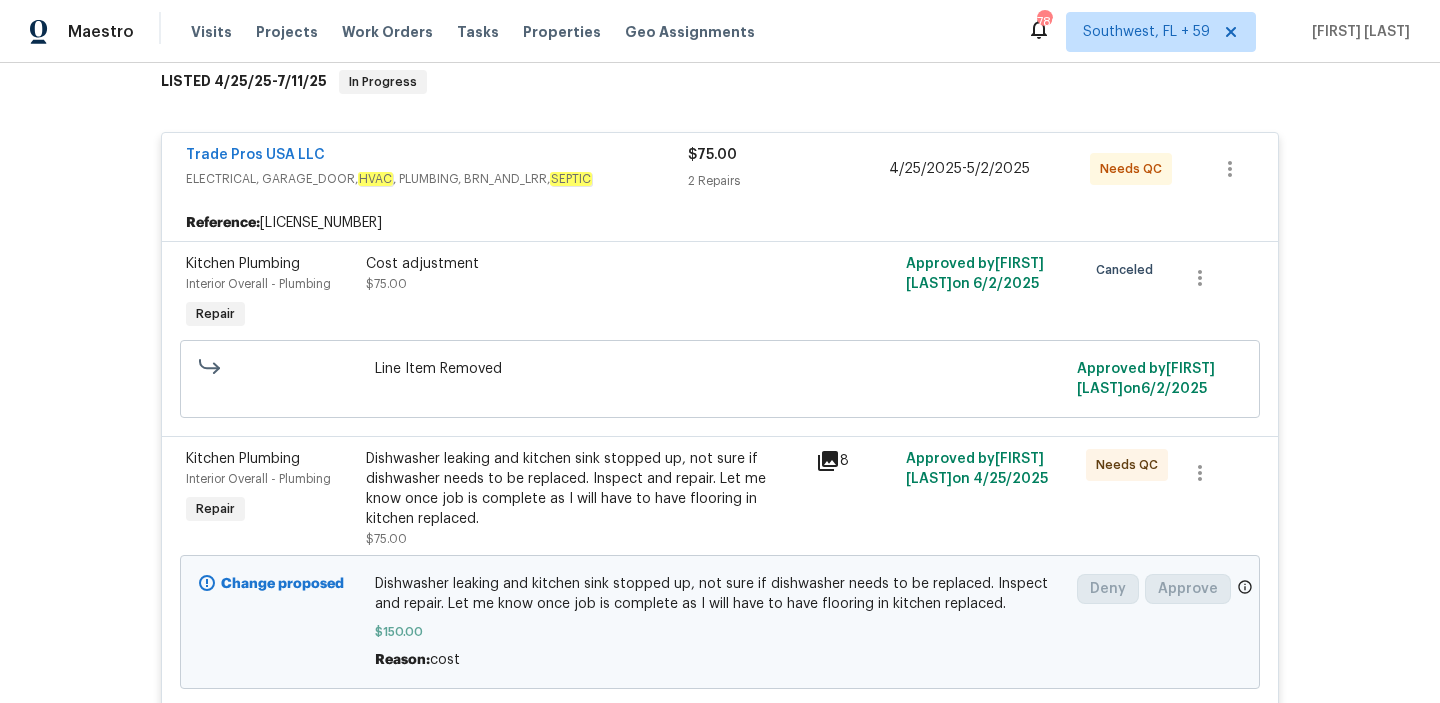 click on "Trade Pros USA LLC" at bounding box center [437, 157] 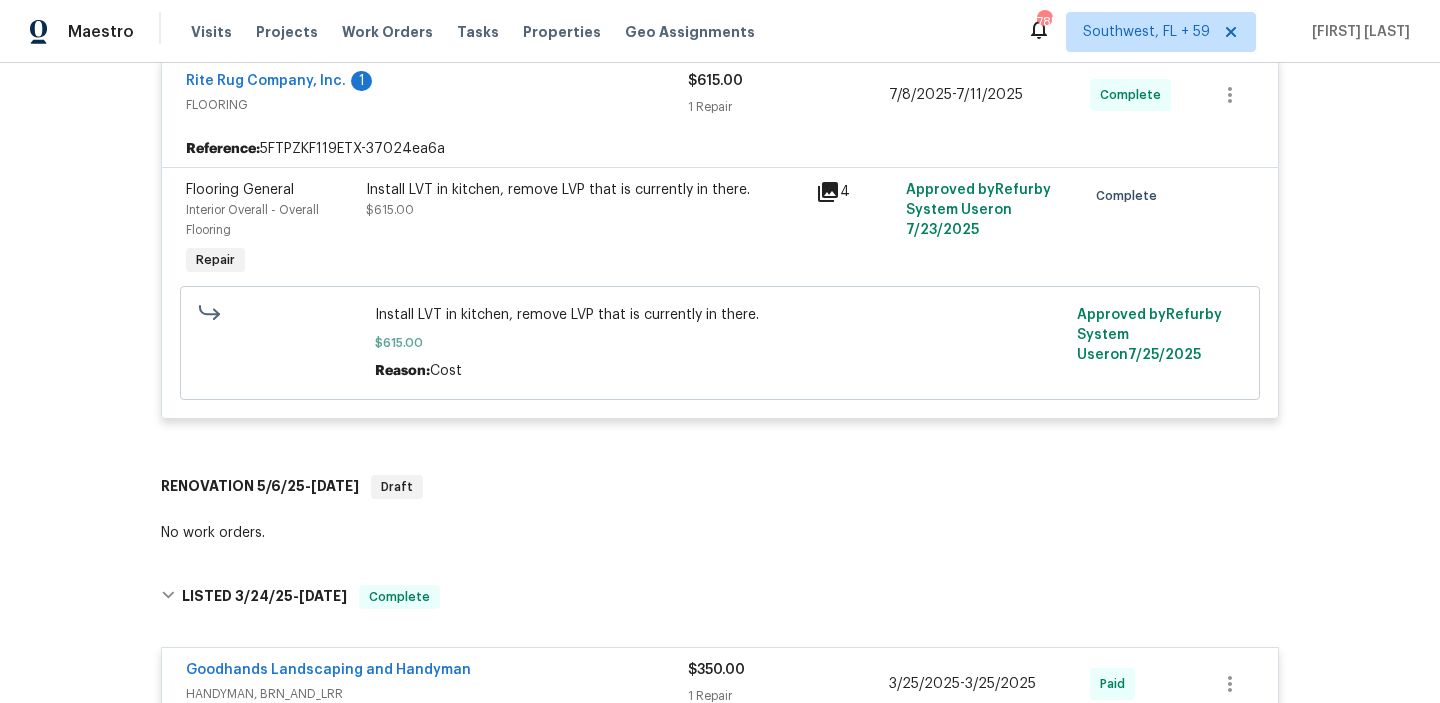 scroll, scrollTop: 1550, scrollLeft: 0, axis: vertical 